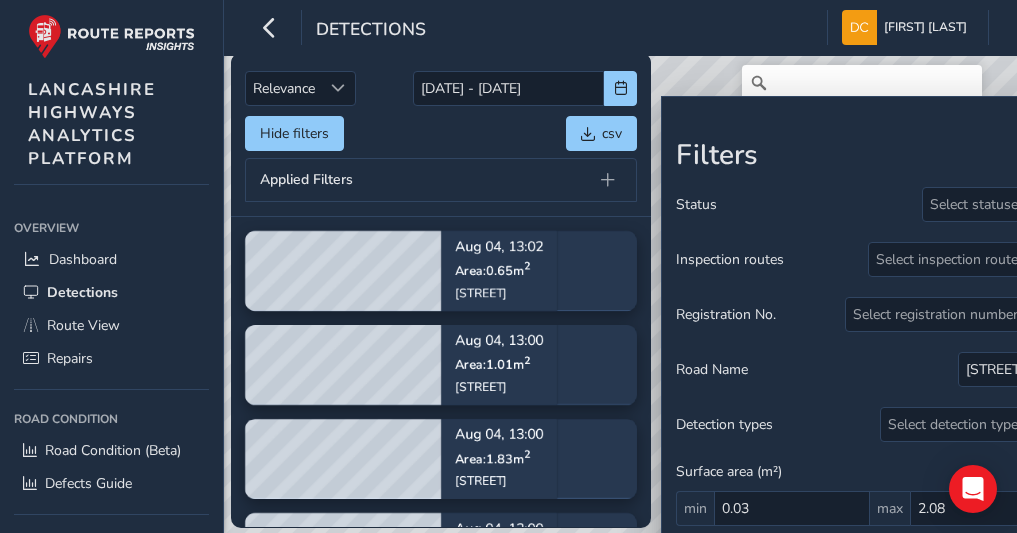 scroll, scrollTop: 0, scrollLeft: 0, axis: both 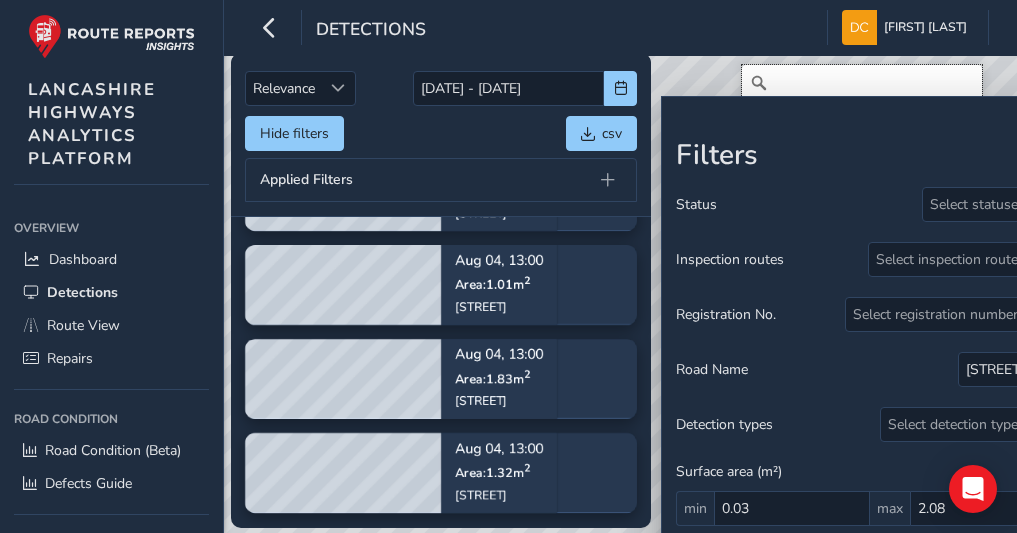 click at bounding box center (862, 83) 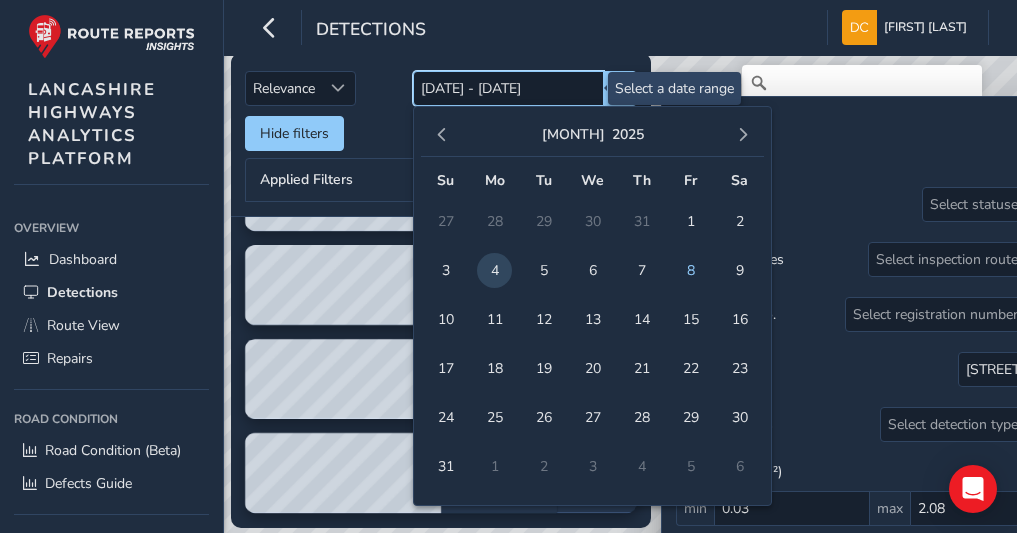 click on "04/08/2025 - 04/08/2025" at bounding box center (508, 88) 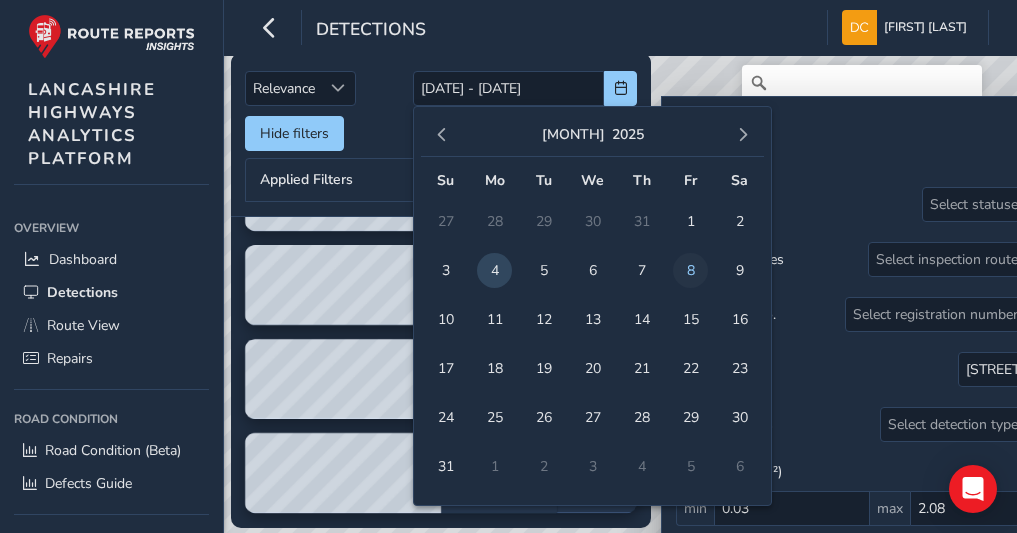 click on "8" at bounding box center (690, 270) 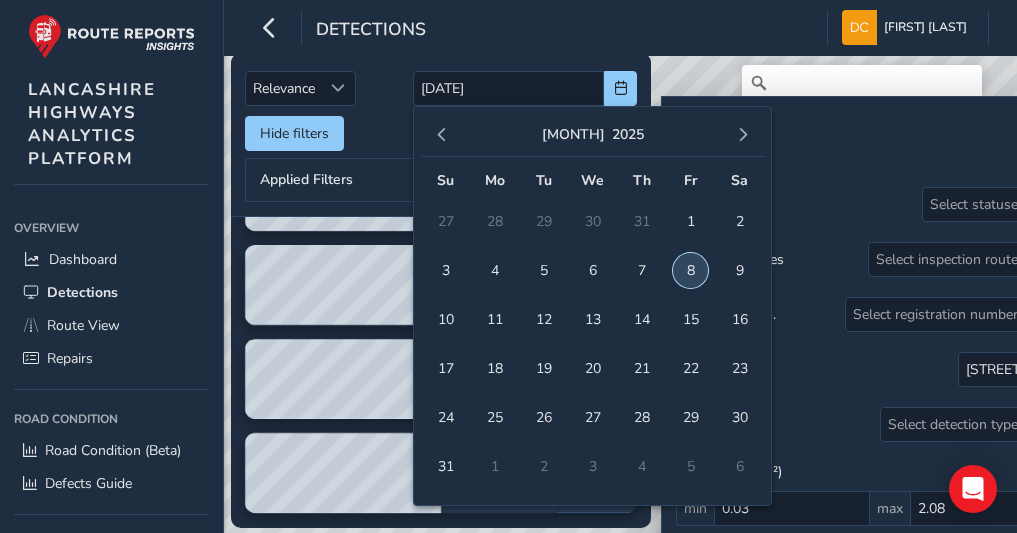 click on "8" at bounding box center (690, 270) 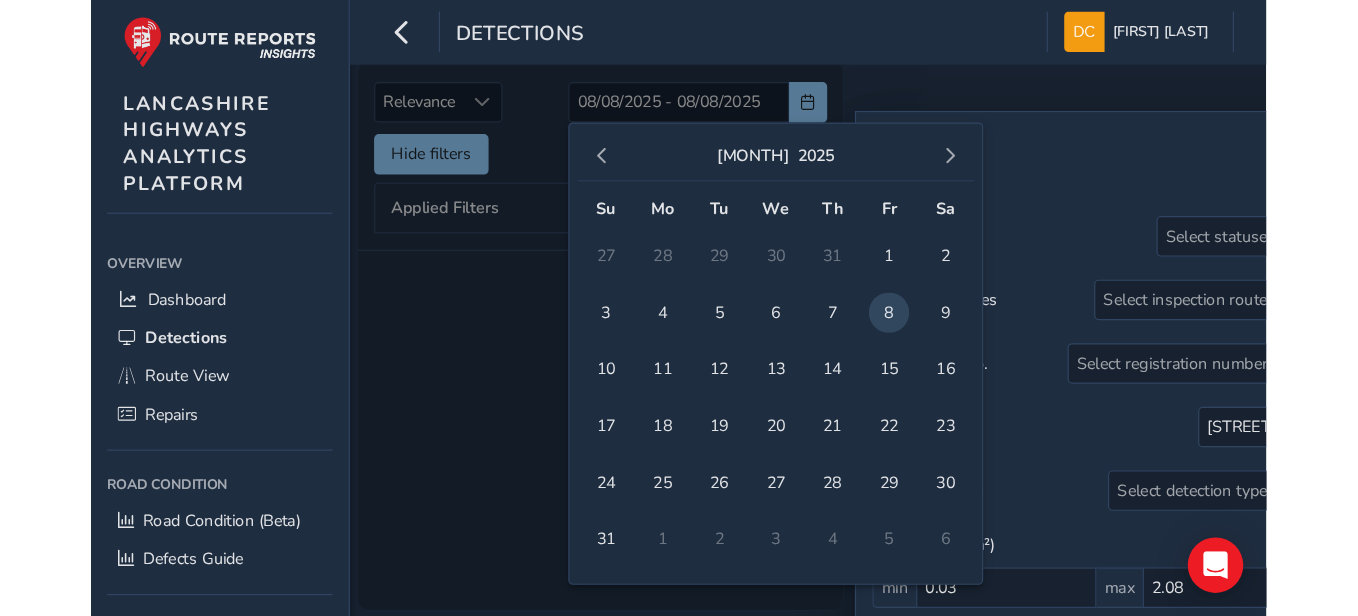 scroll, scrollTop: 0, scrollLeft: 0, axis: both 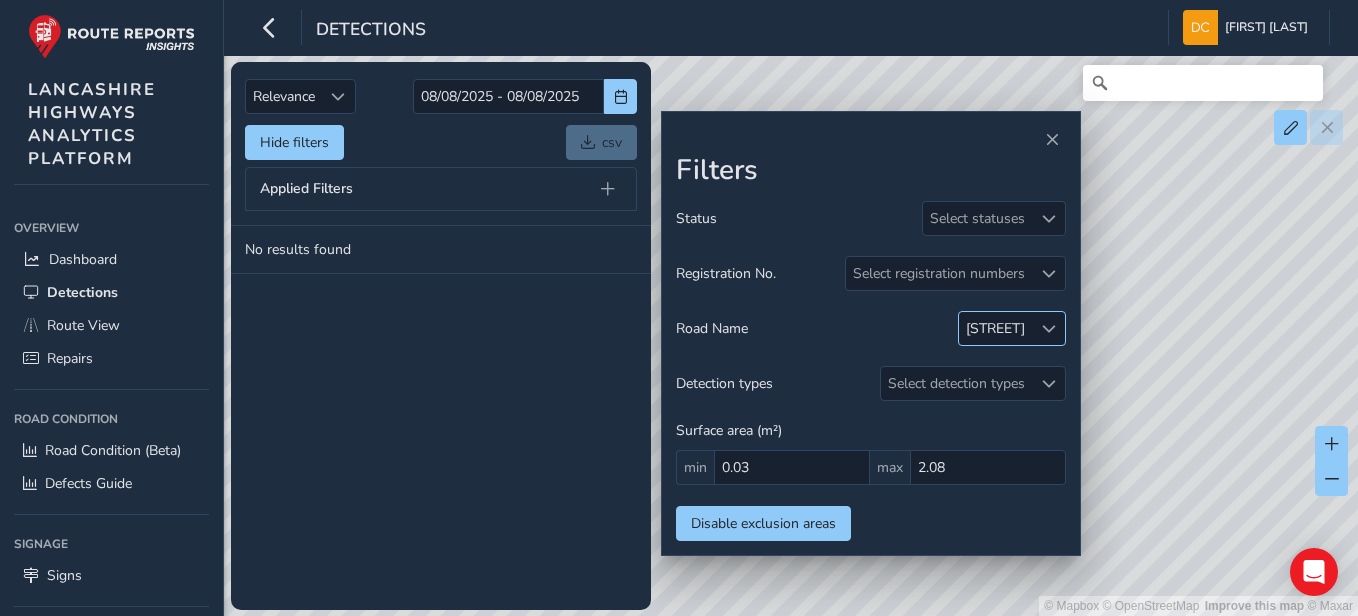 click on "[ROAD NAME]" at bounding box center (995, 328) 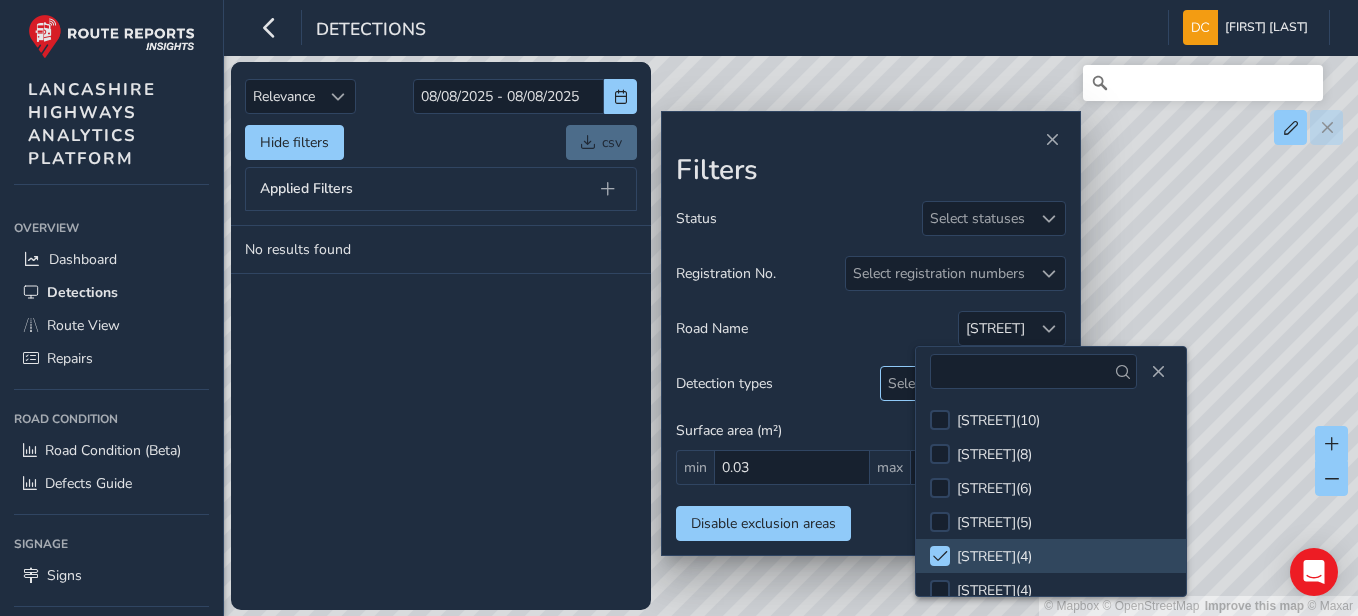 click on "Select detection types" at bounding box center [956, 383] 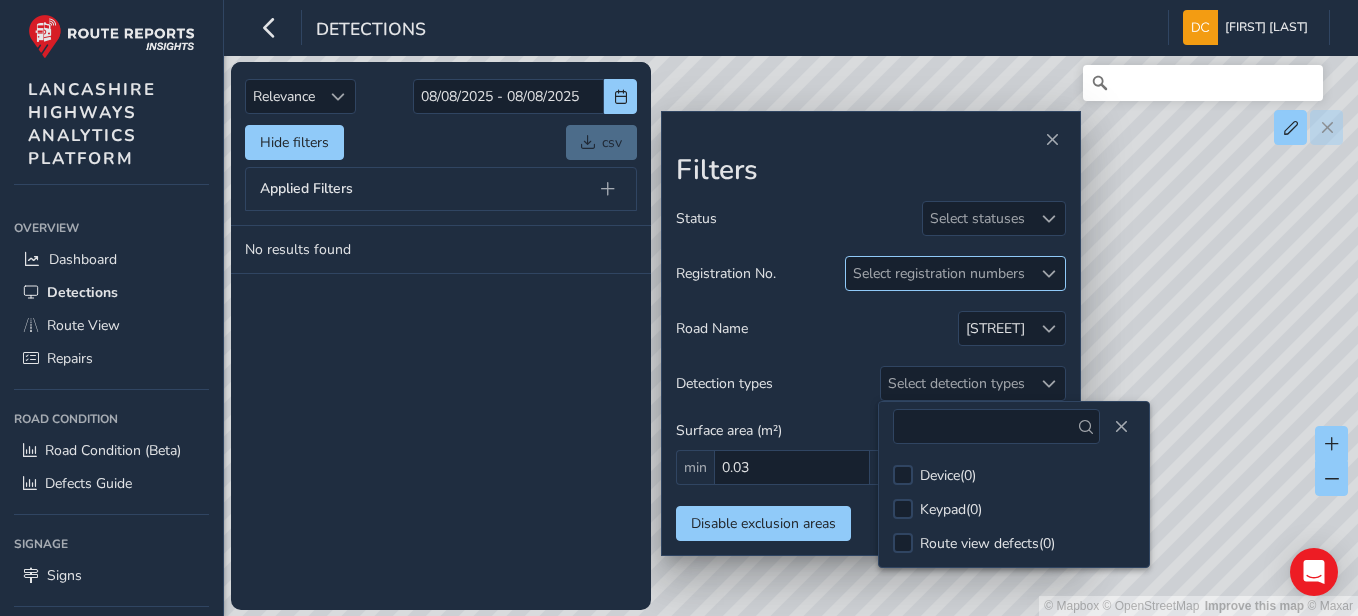 click on "Select registration numbers" at bounding box center [939, 273] 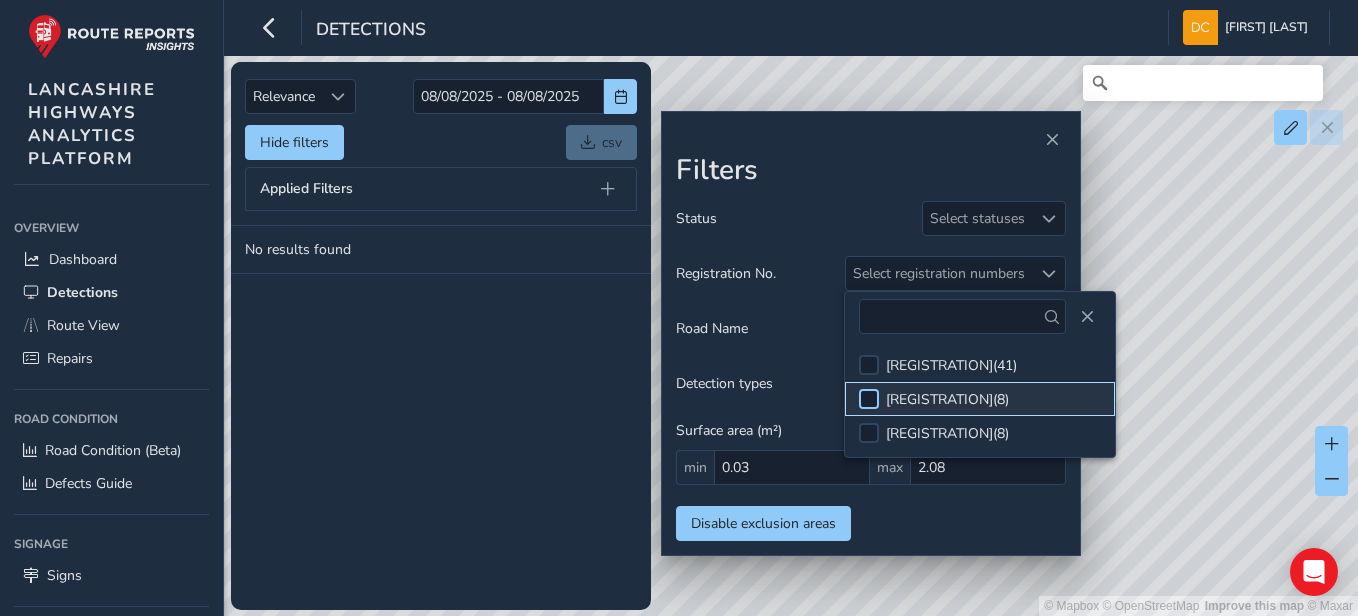 click at bounding box center [869, 399] 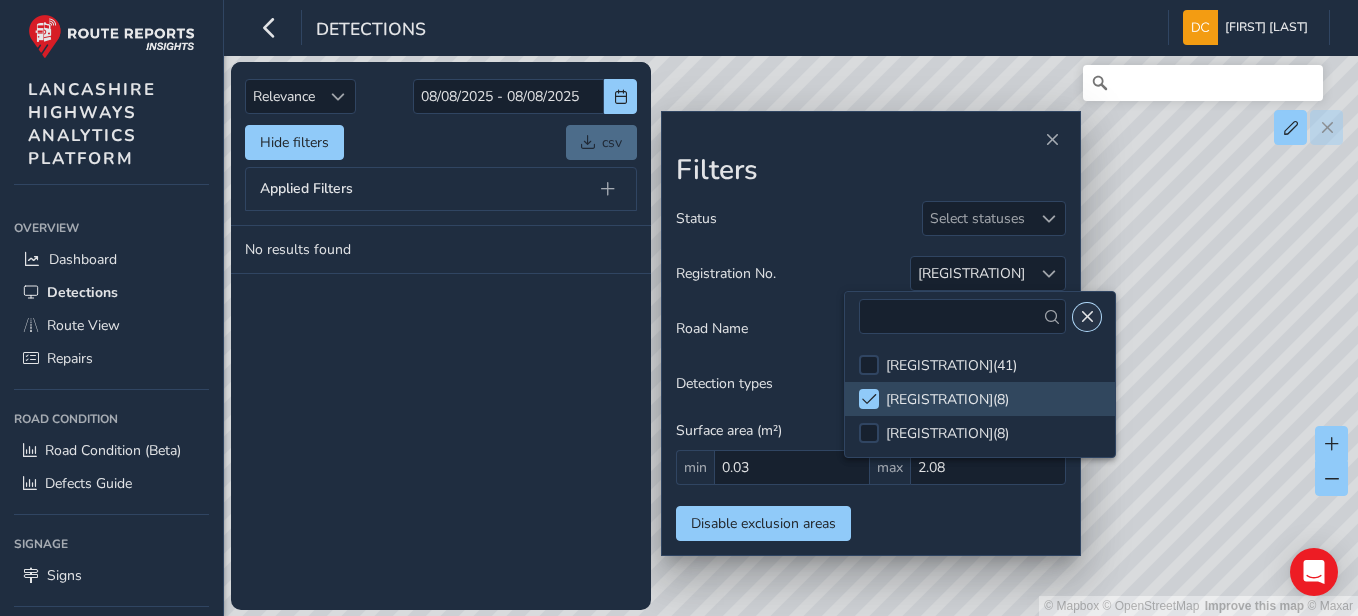 click at bounding box center (1087, 317) 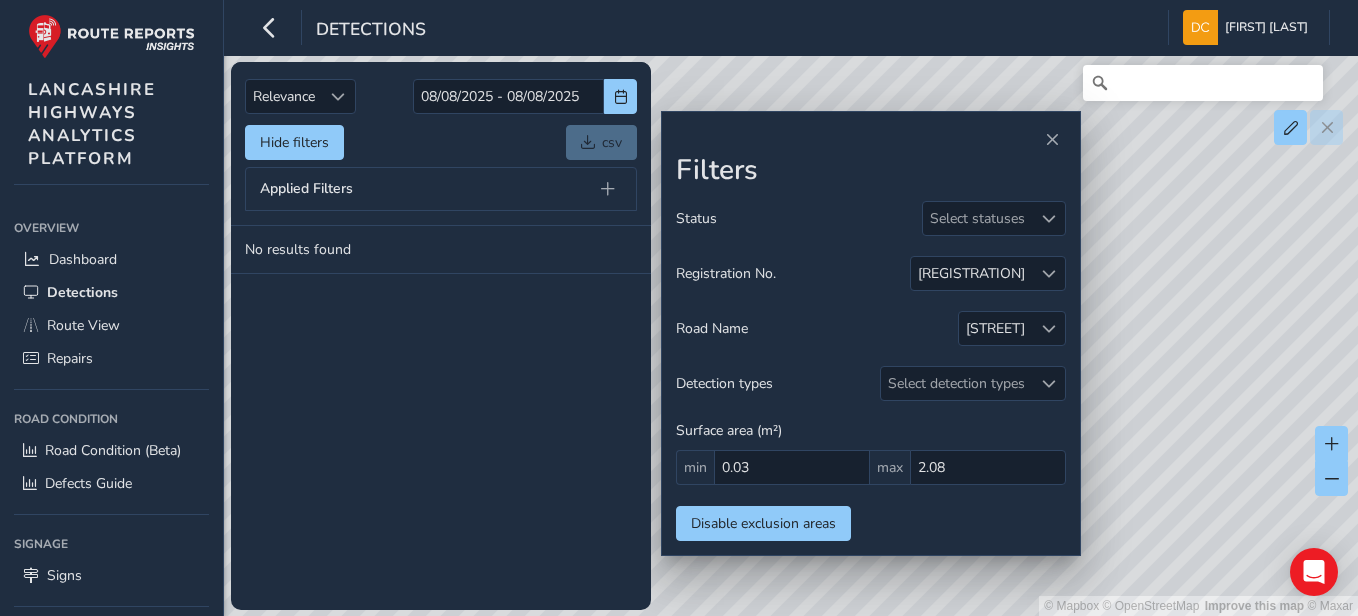 drag, startPoint x: 1021, startPoint y: 328, endPoint x: 858, endPoint y: 328, distance: 163 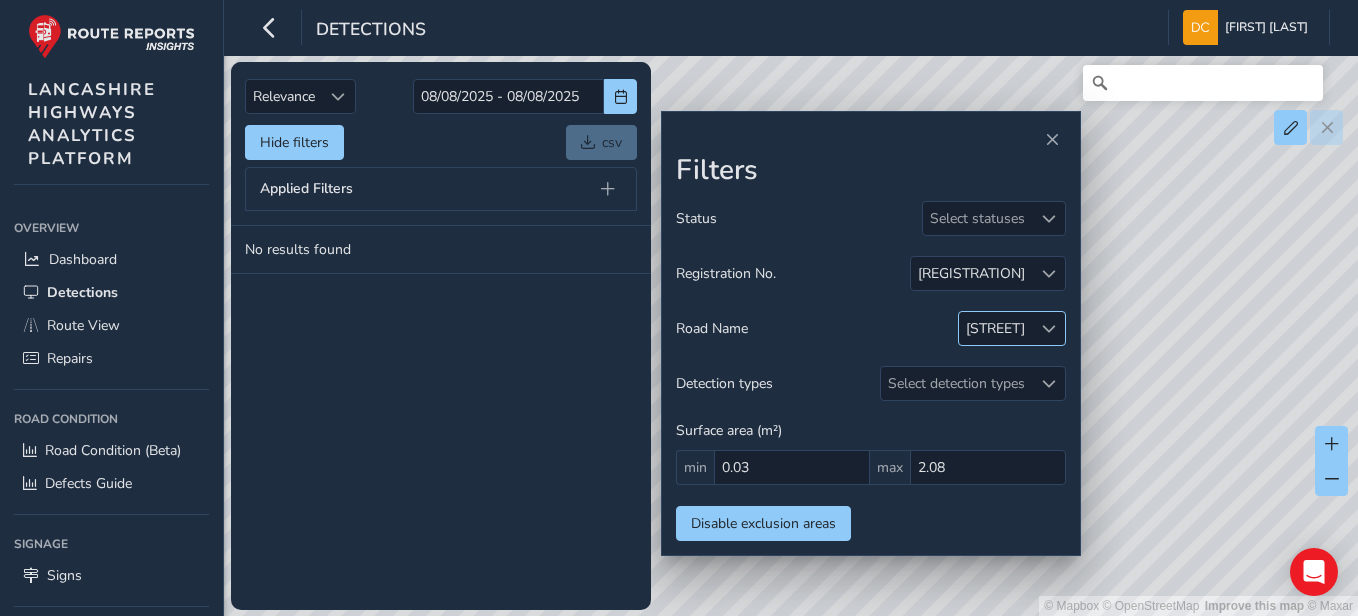 click at bounding box center [1048, 328] 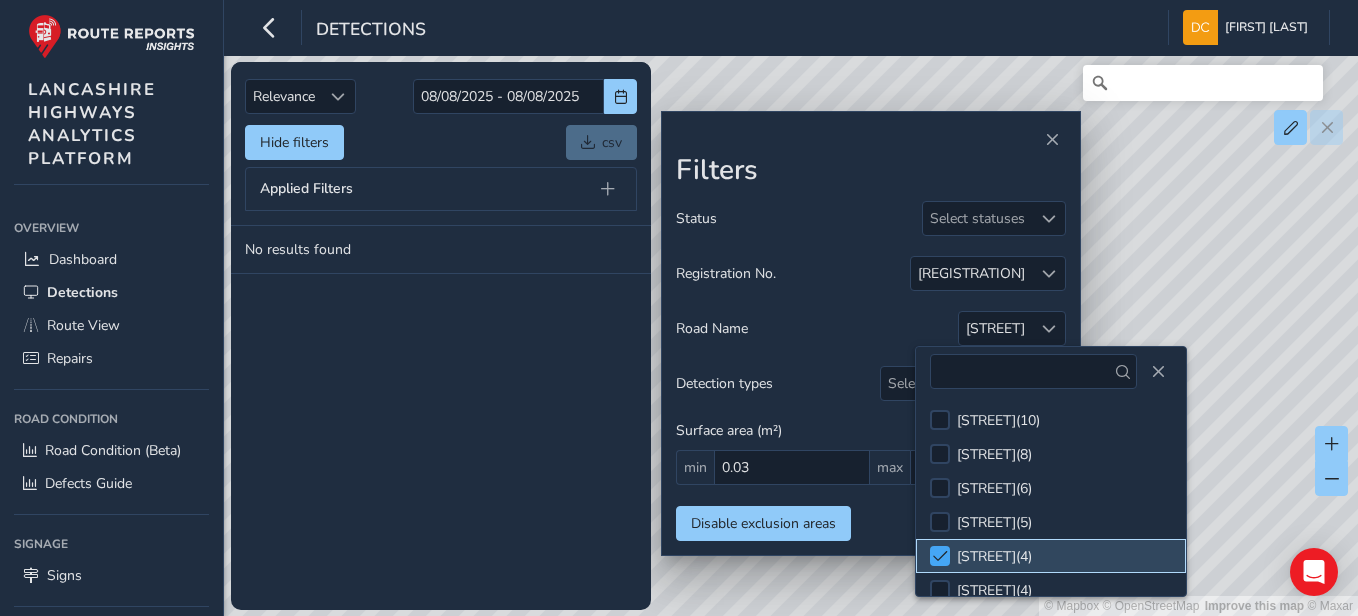 click at bounding box center (940, 556) 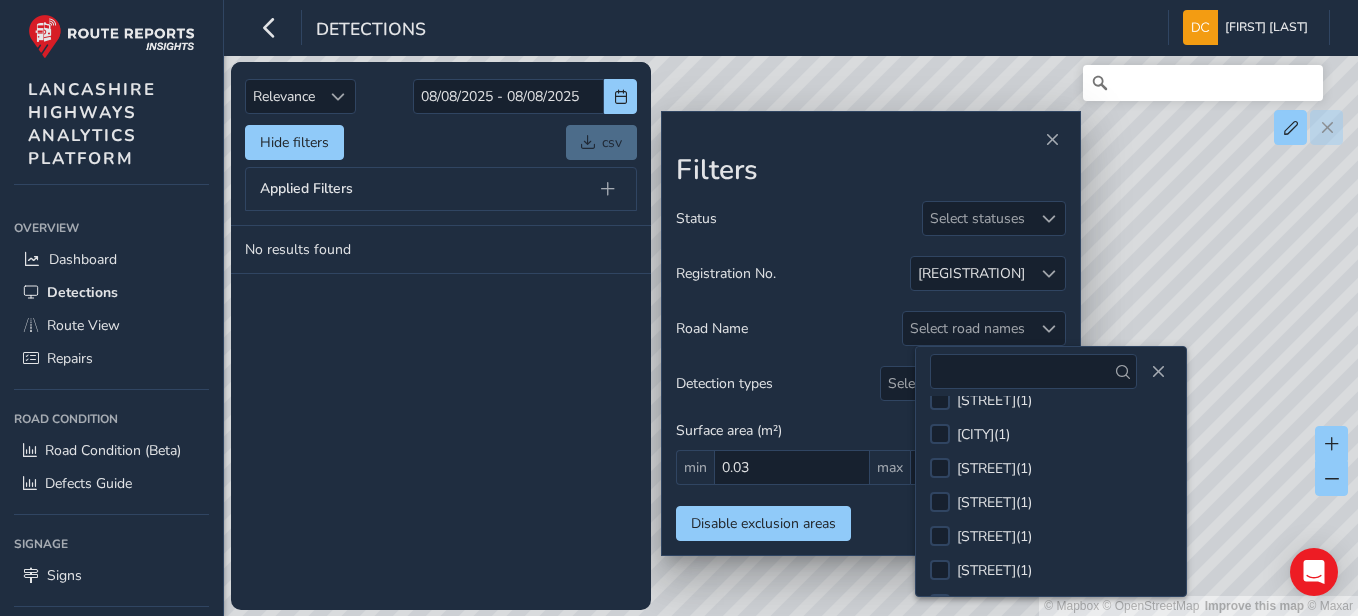 scroll, scrollTop: 562, scrollLeft: 0, axis: vertical 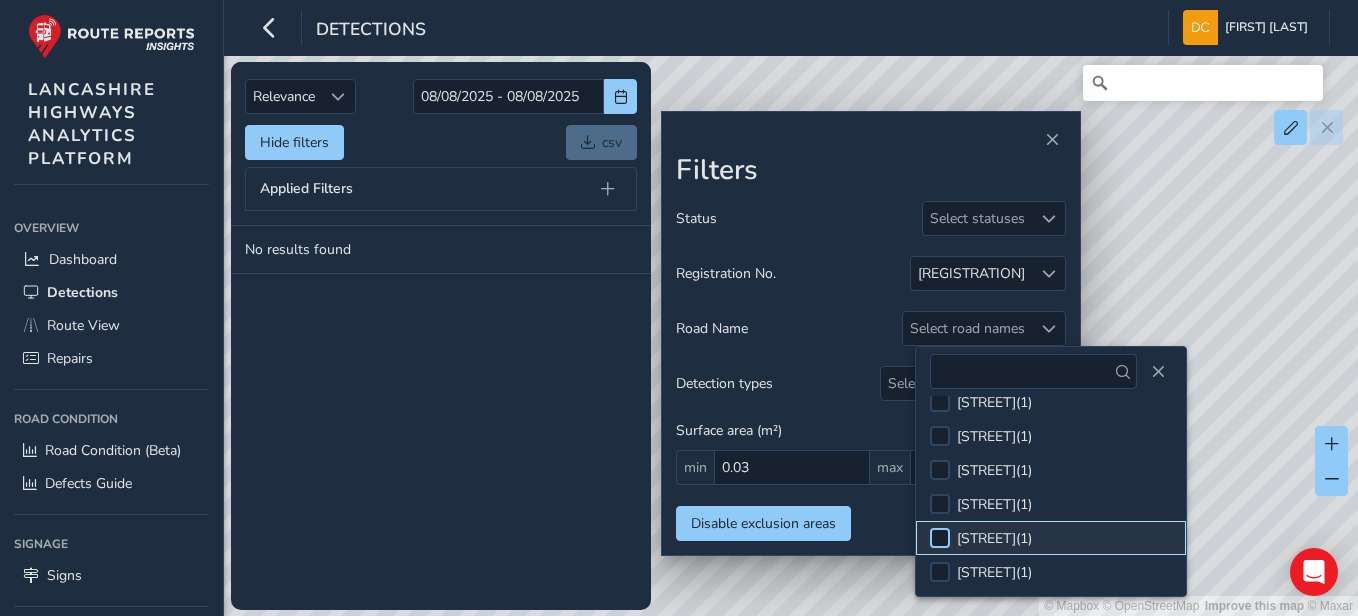 click at bounding box center [940, 538] 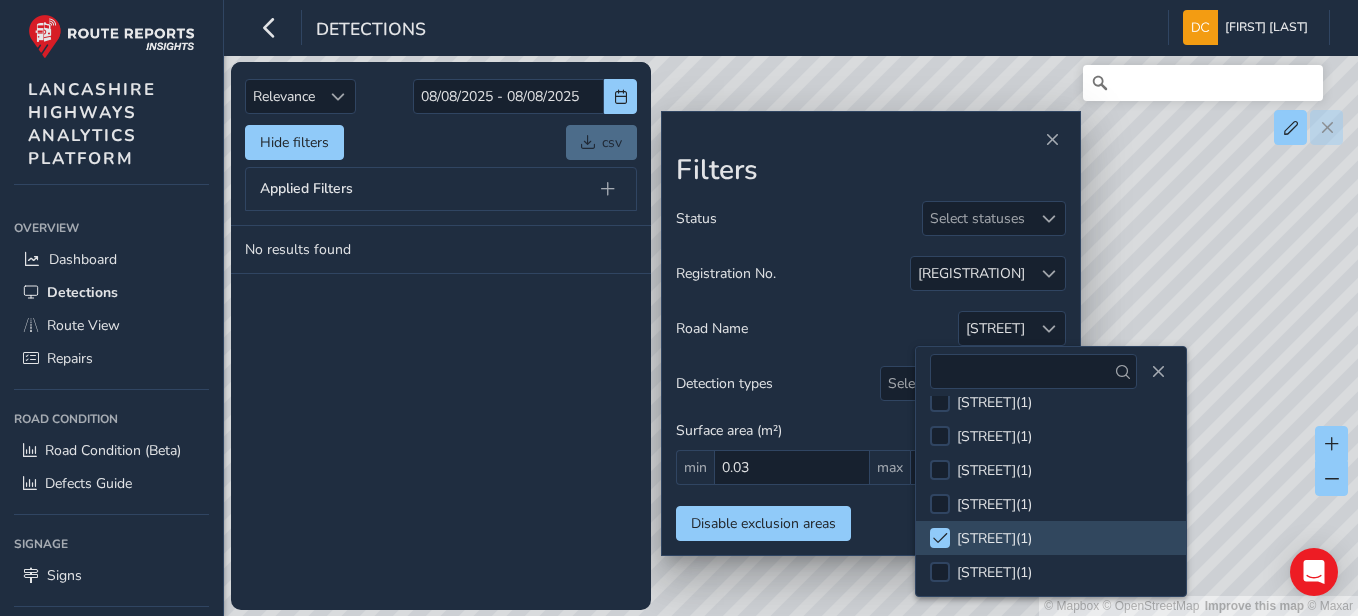 click on "No results found" at bounding box center [441, 418] 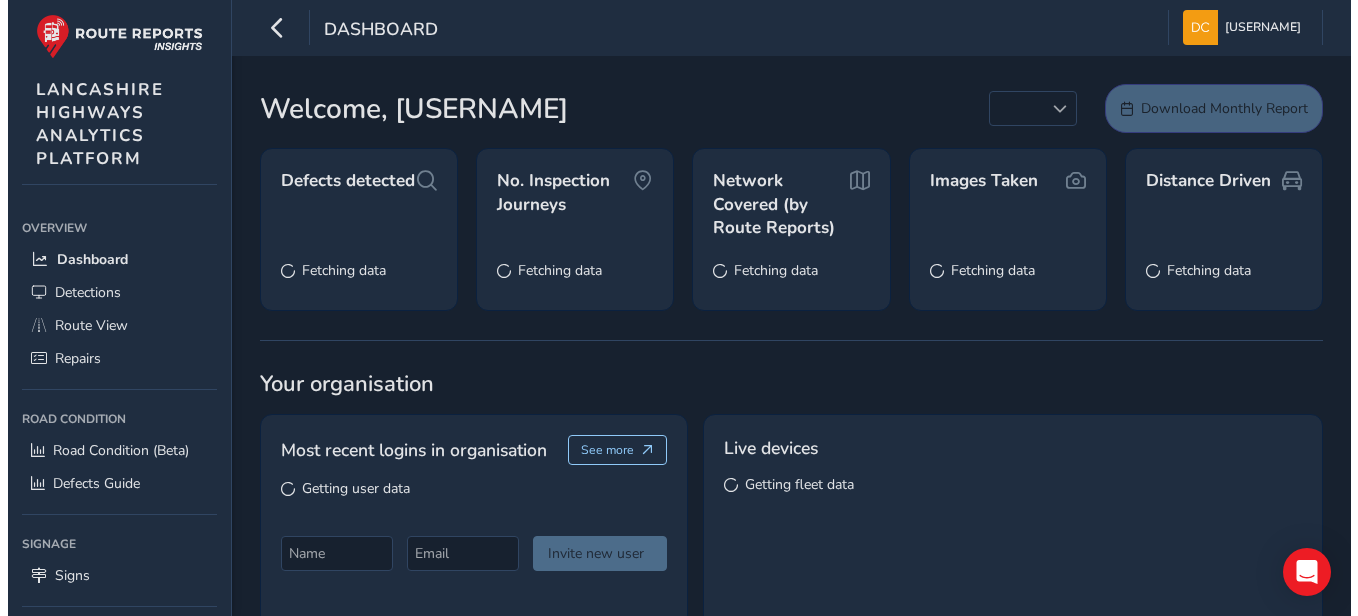 scroll, scrollTop: 0, scrollLeft: 0, axis: both 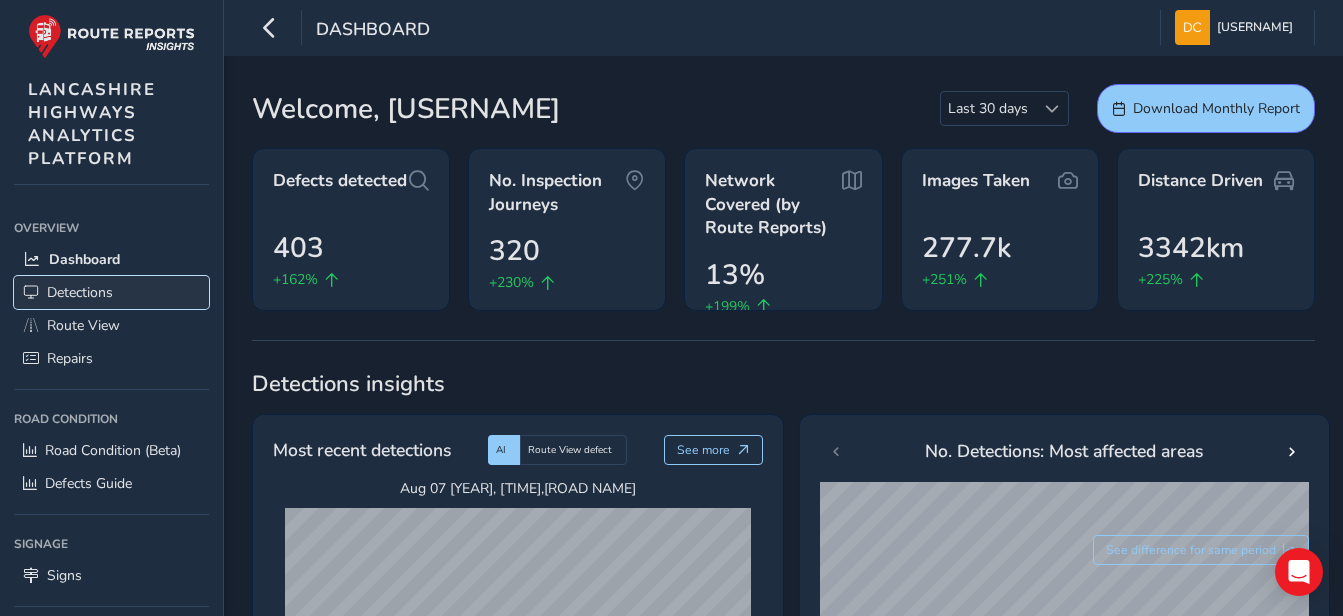 click on "Detections" at bounding box center [80, 292] 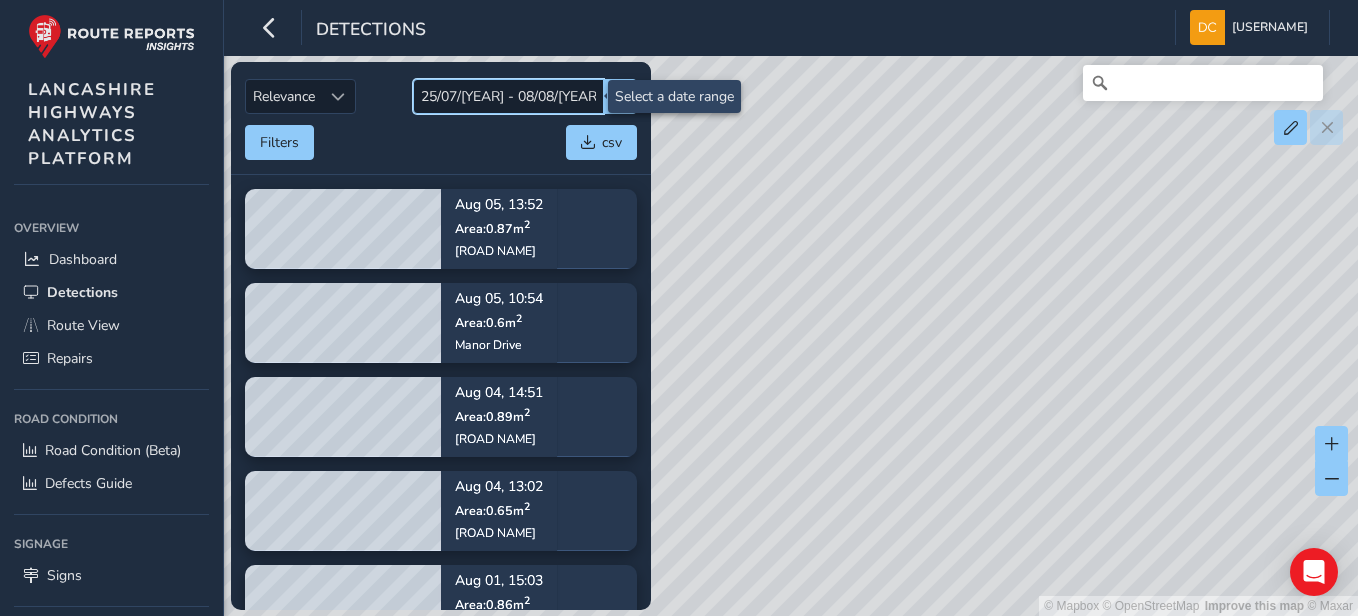 click on "25/07/[YEAR] - 08/08/[YEAR]" at bounding box center (508, 96) 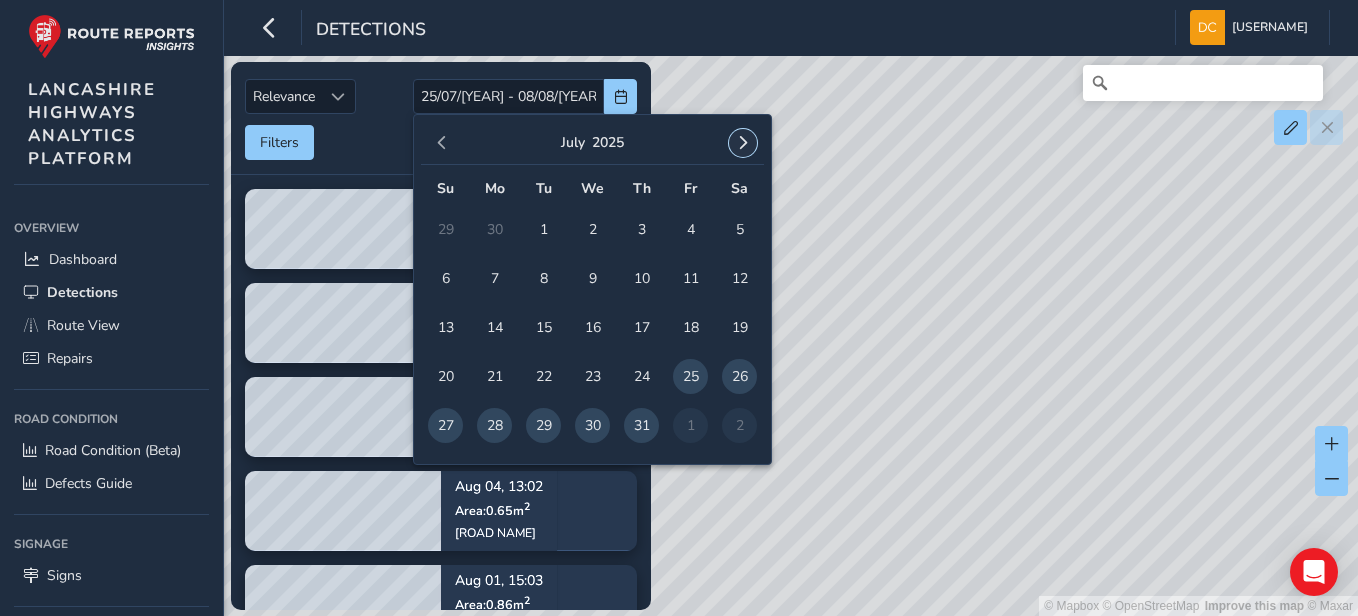 click at bounding box center [743, 143] 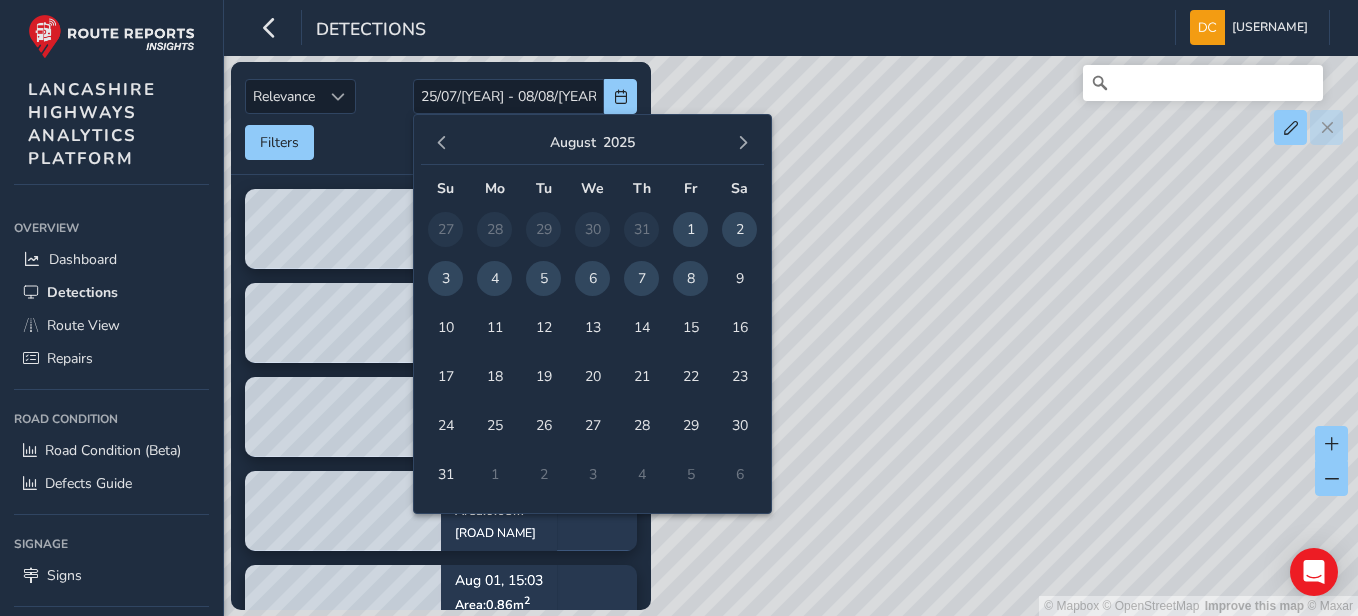 click on "8" at bounding box center [690, 278] 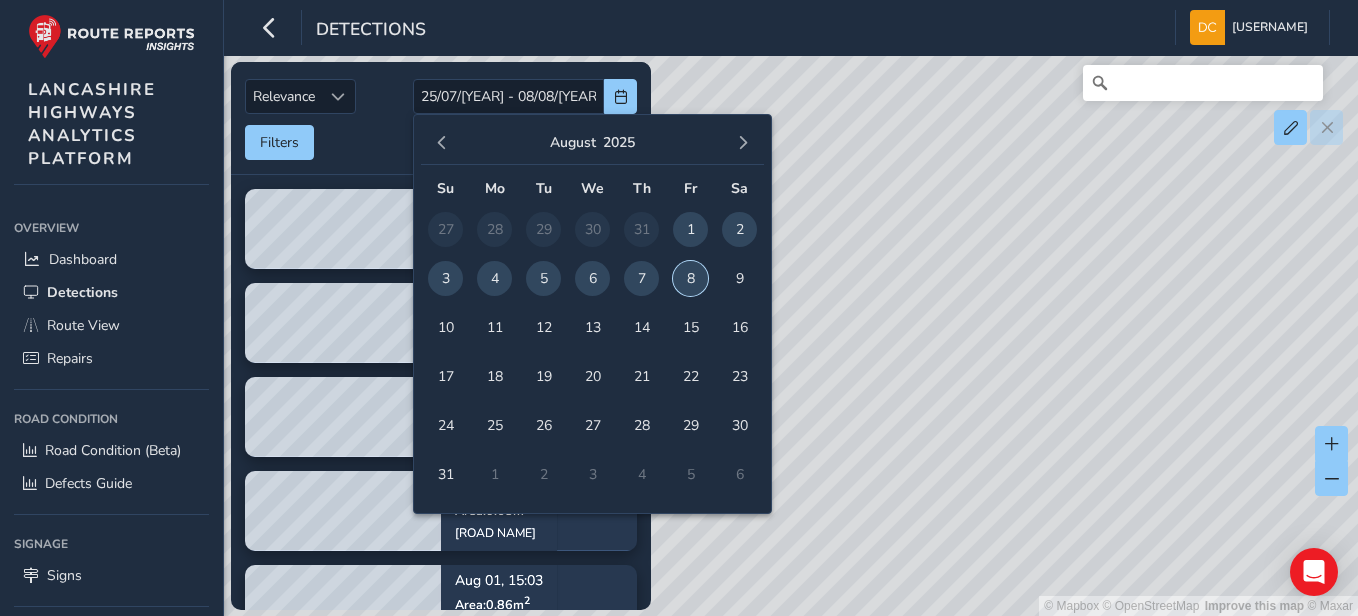 type on "08/08/[YEAR]" 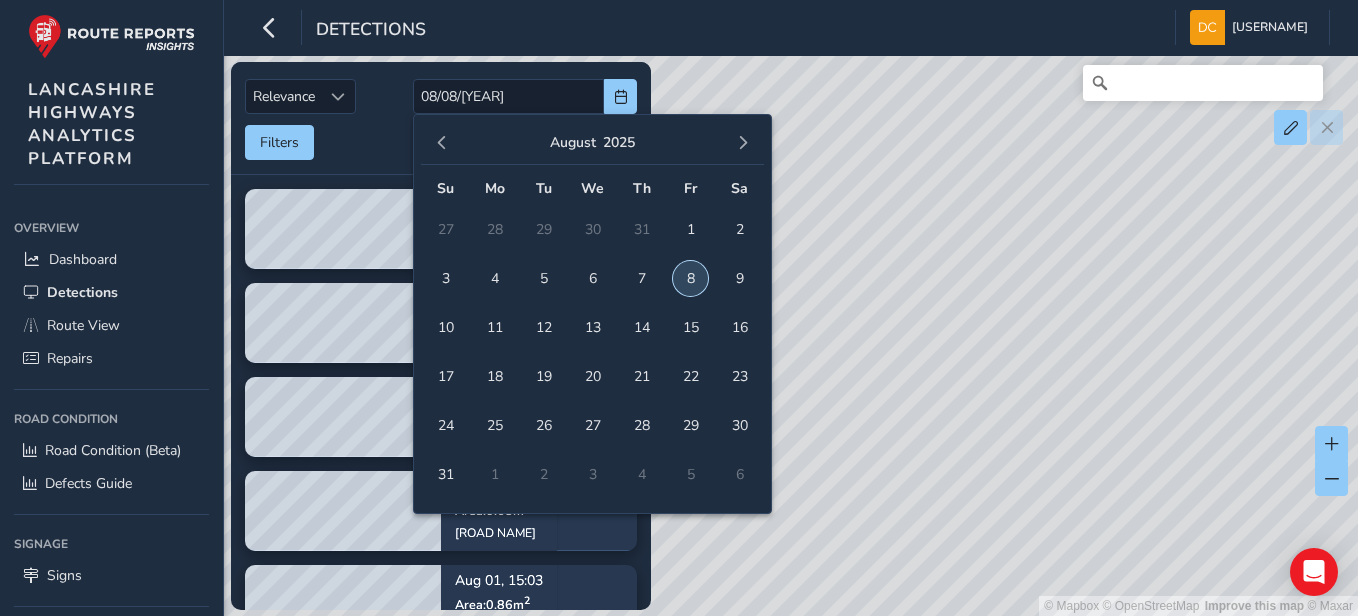 click on "8" at bounding box center (690, 278) 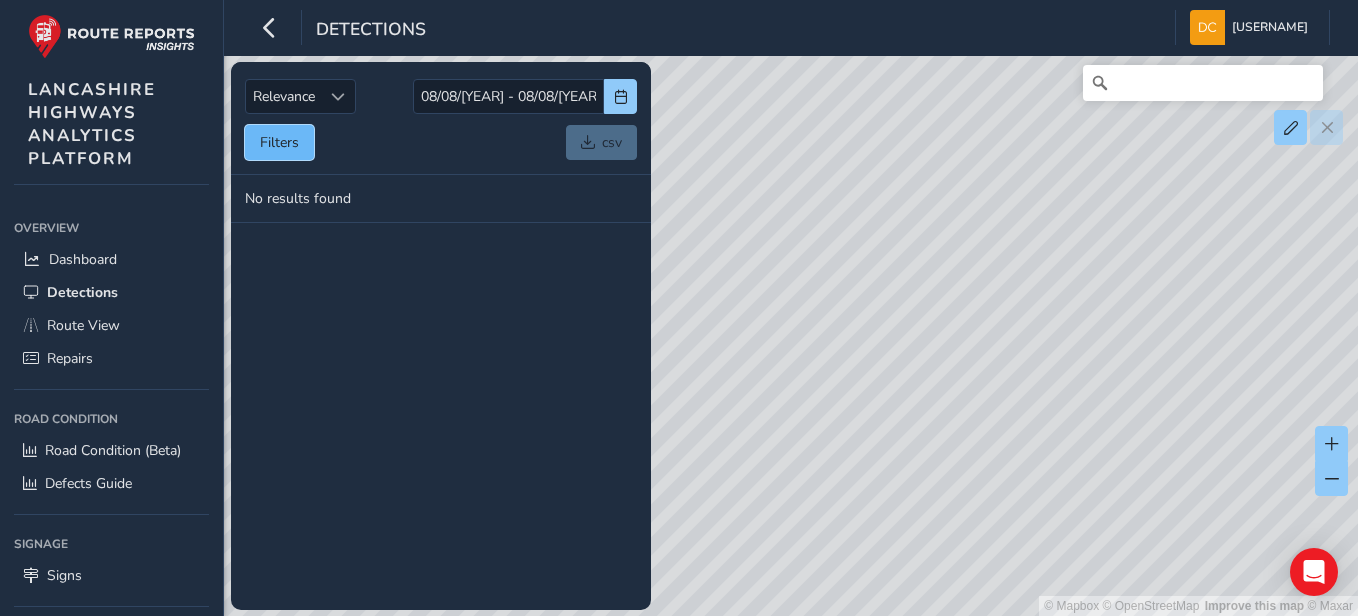 click on "Filters" at bounding box center (279, 142) 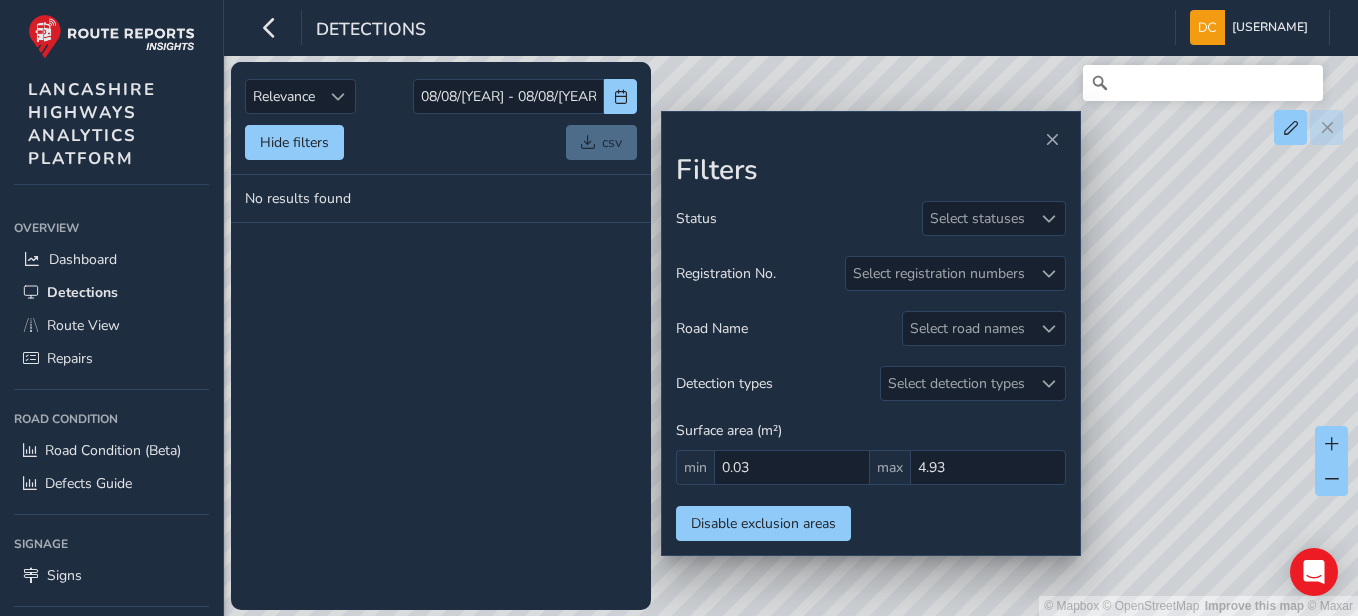 click on "Registration No." at bounding box center [726, 273] 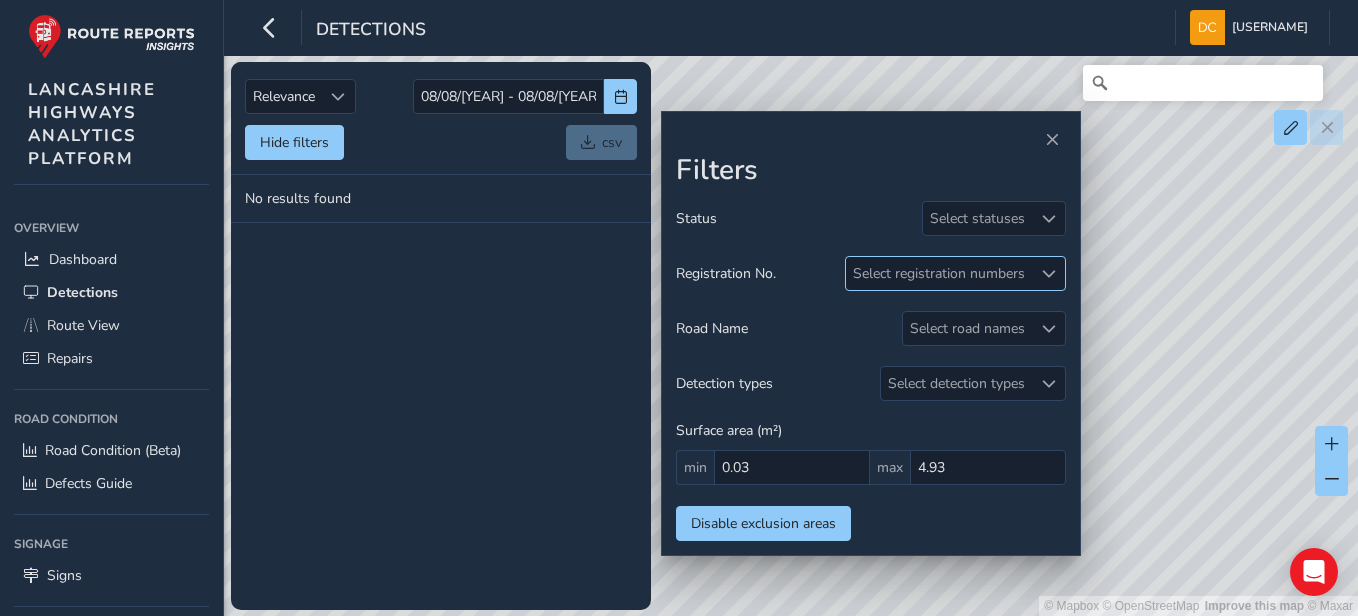 click on "Select registration numbers" at bounding box center [939, 273] 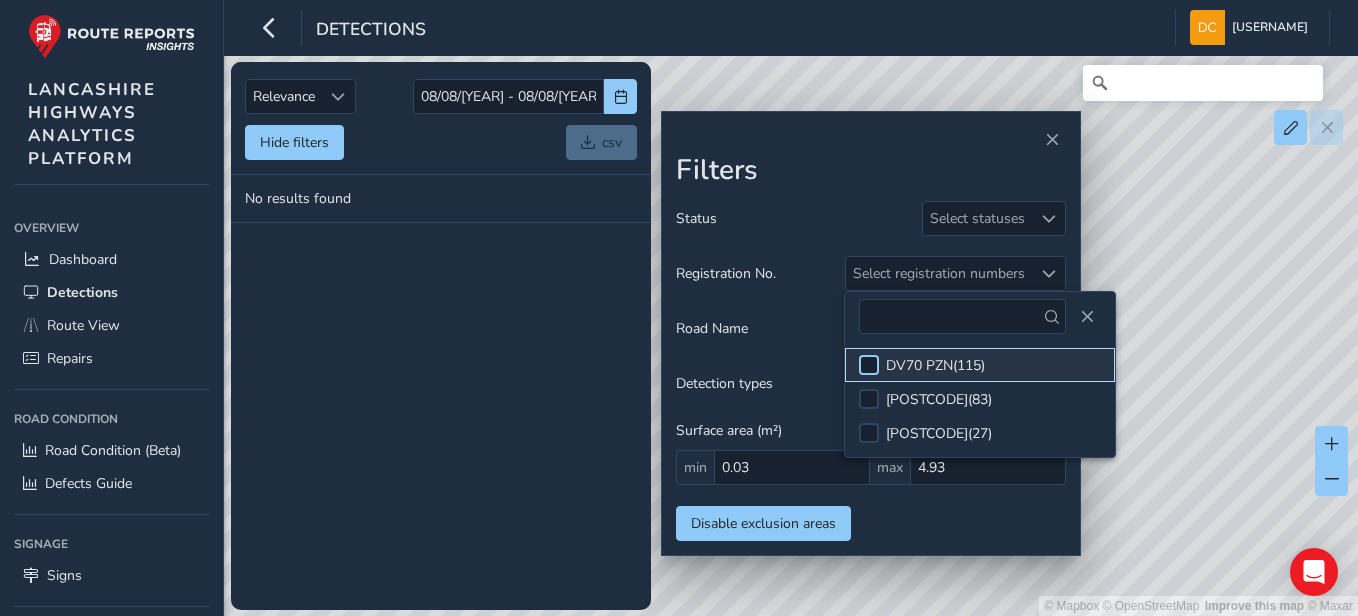 click at bounding box center (869, 365) 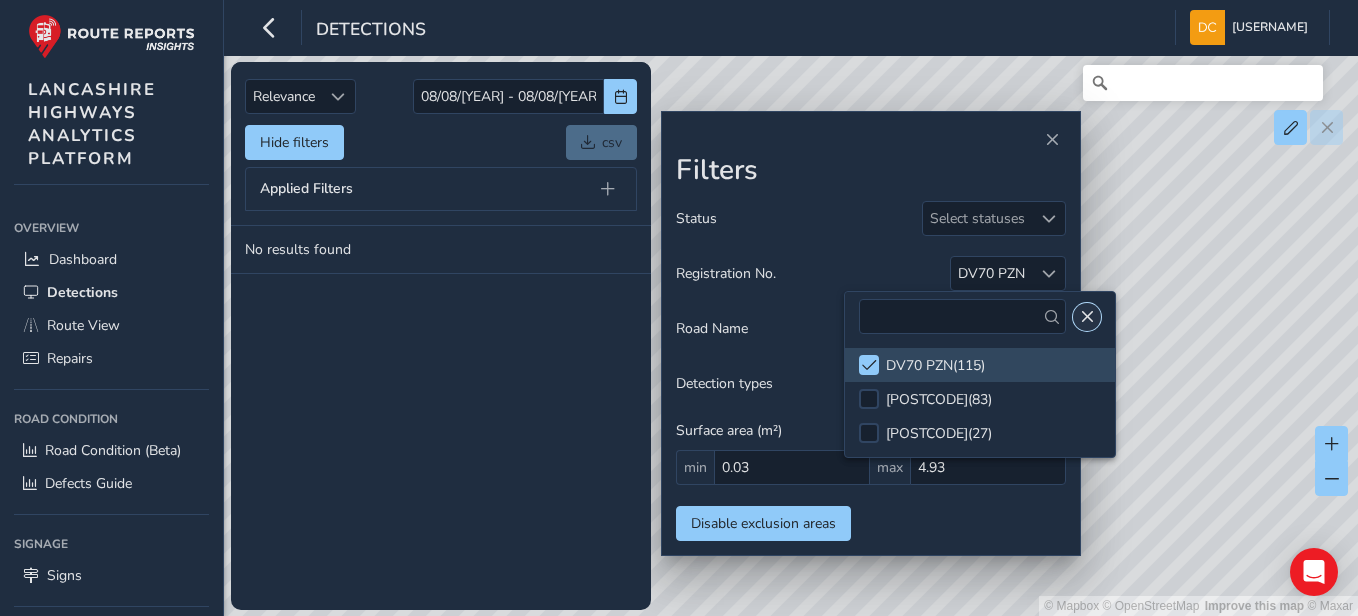 click at bounding box center (1087, 317) 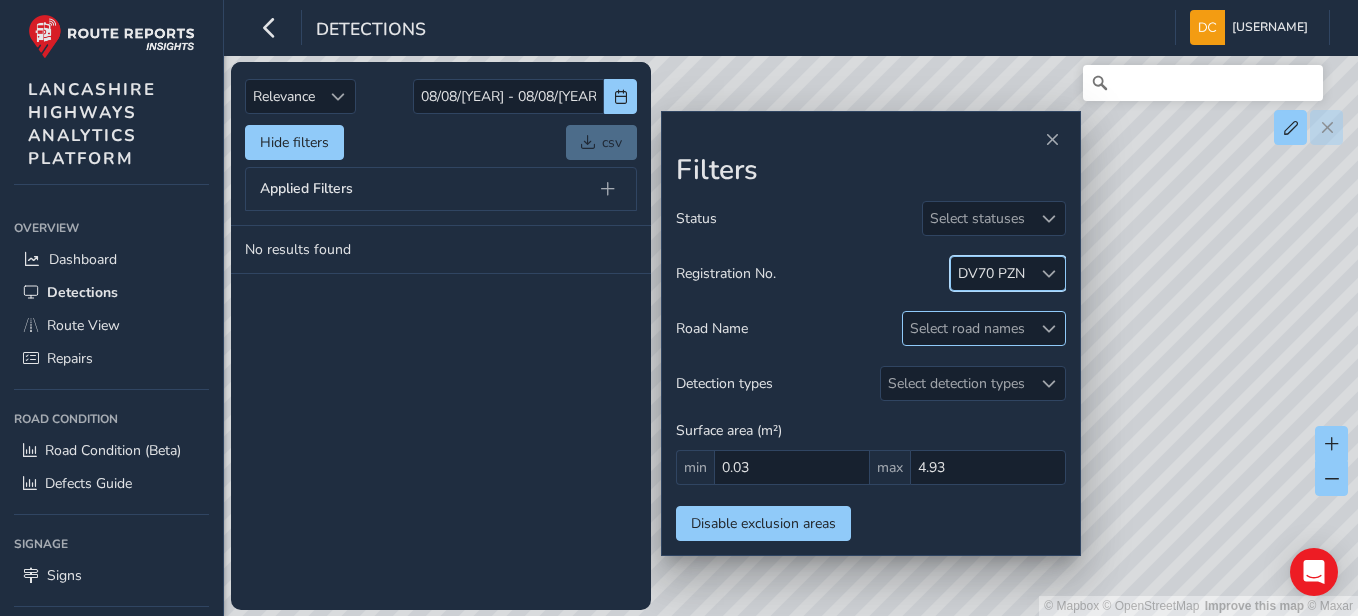 click at bounding box center [1049, 329] 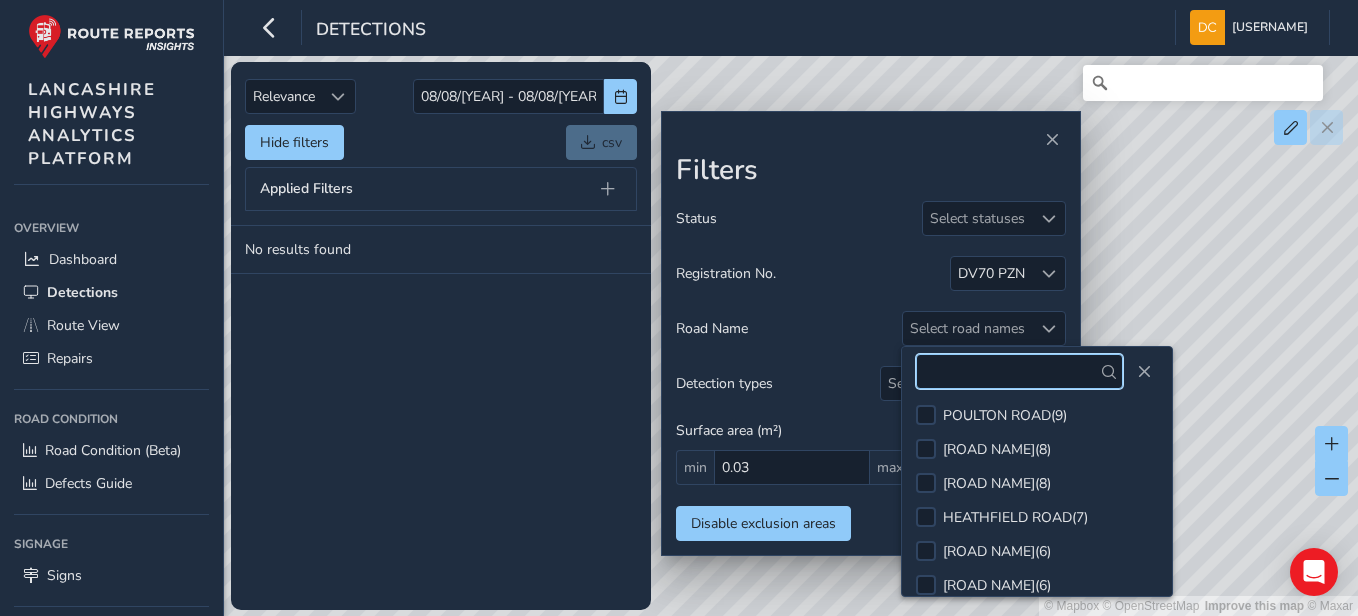 scroll, scrollTop: 100, scrollLeft: 0, axis: vertical 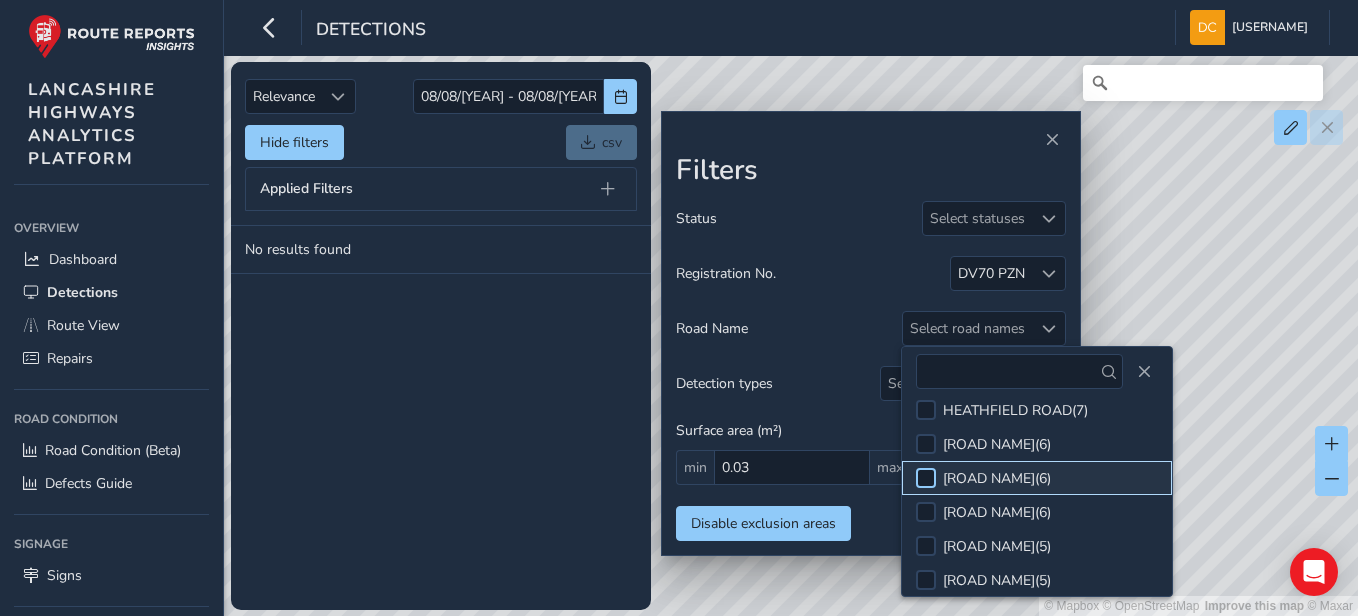 click at bounding box center [926, 478] 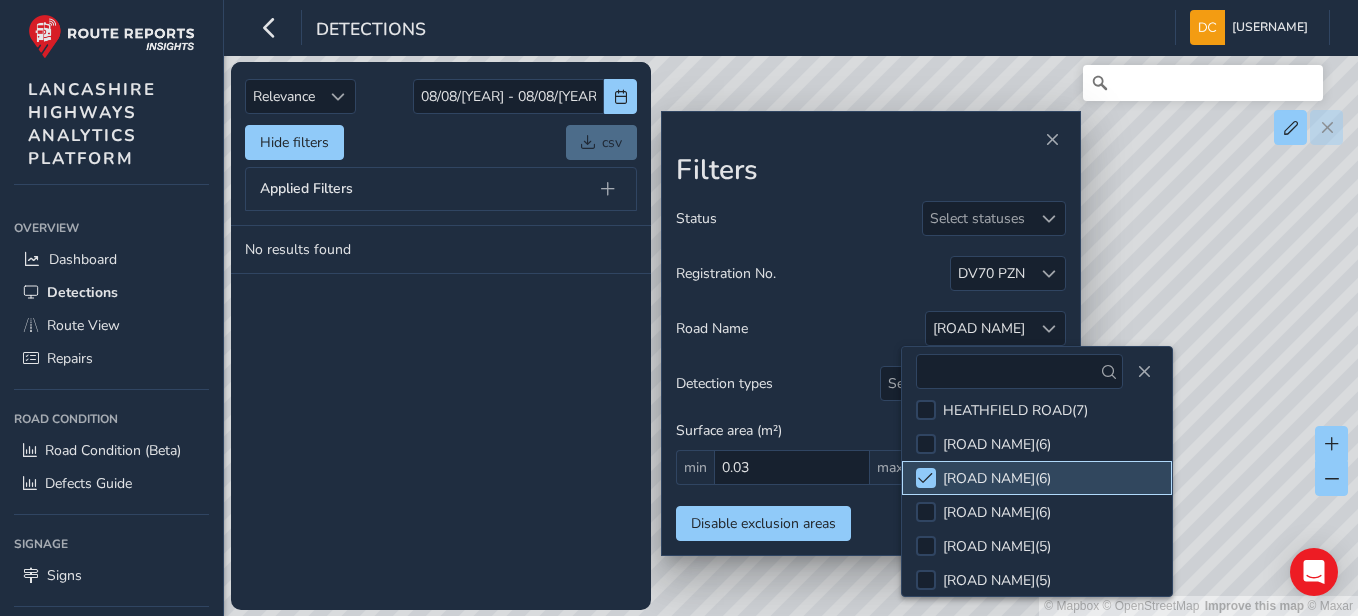 click on "[ROAD NAME]  ( 6 )" at bounding box center [997, 478] 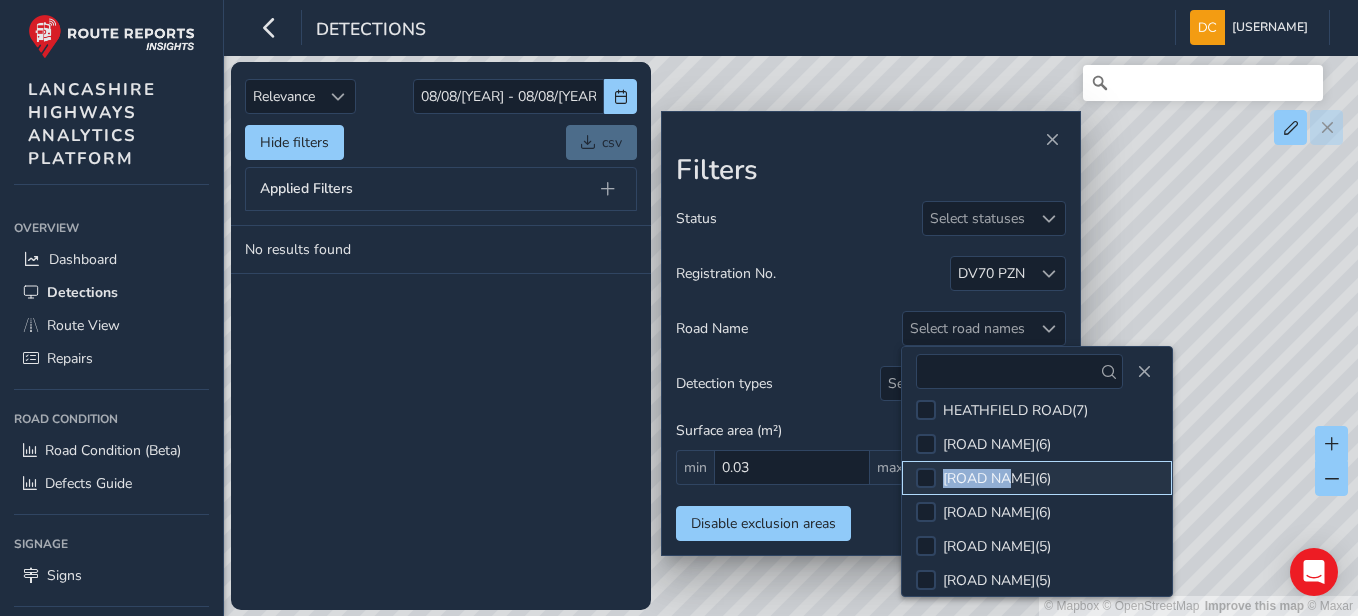 click on "[ROAD NAME]  ( 6 )" at bounding box center [997, 478] 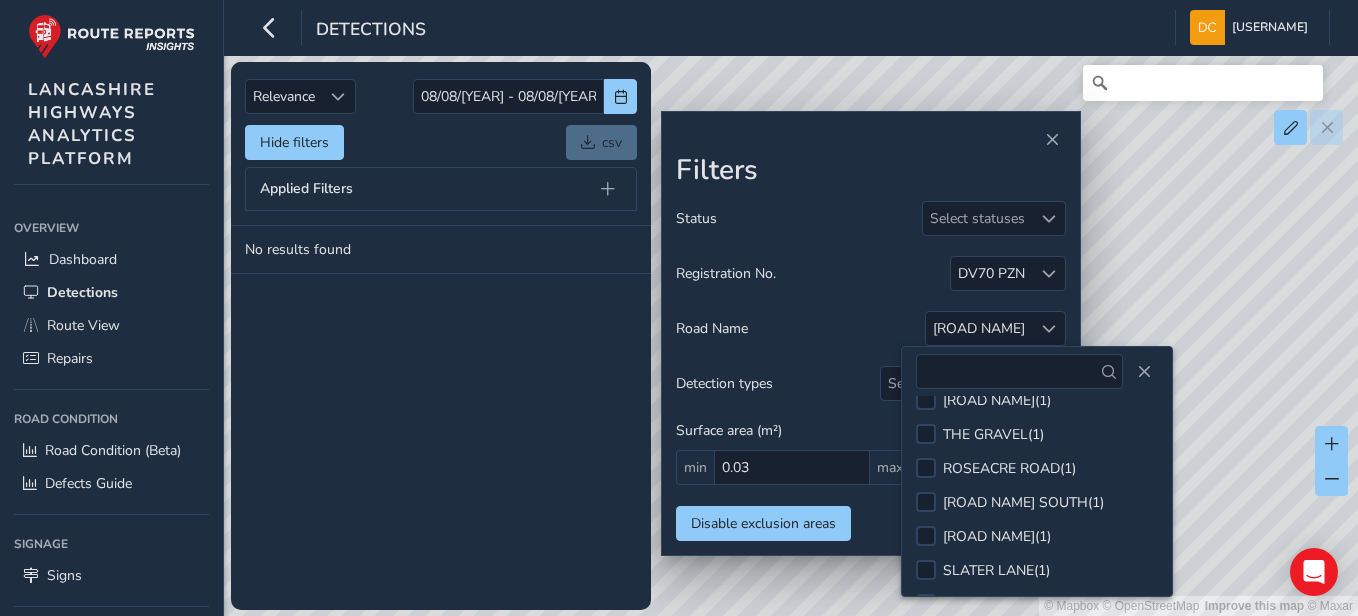scroll, scrollTop: 2780, scrollLeft: 0, axis: vertical 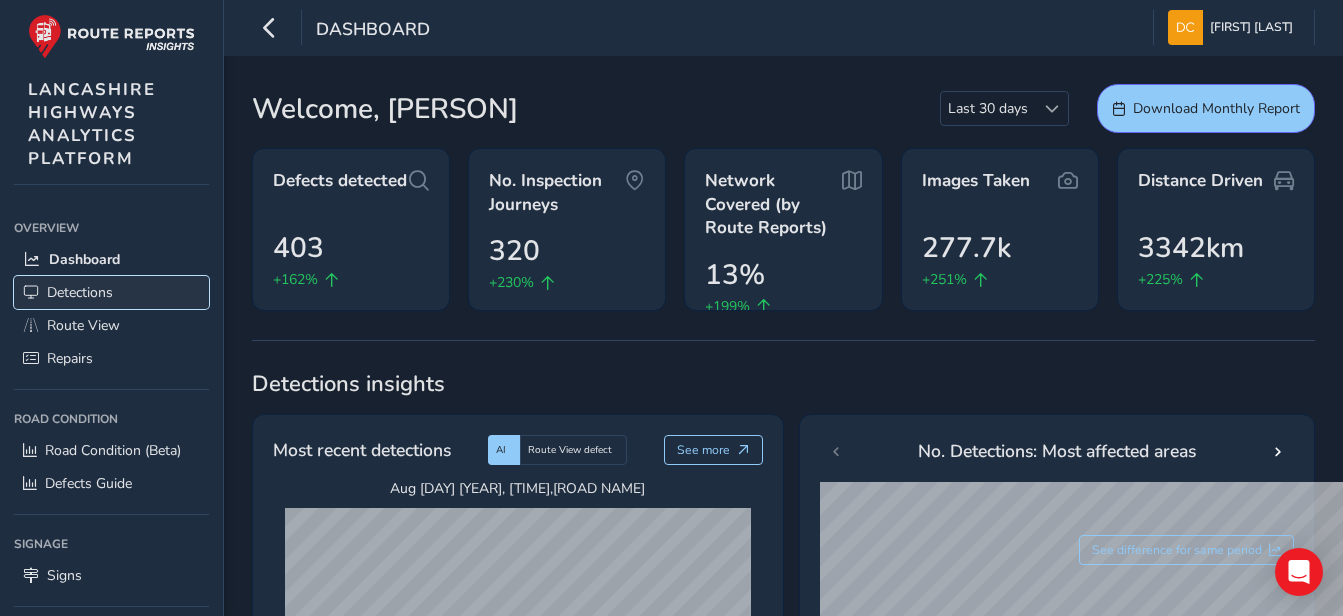 click on "Detections" at bounding box center [80, 292] 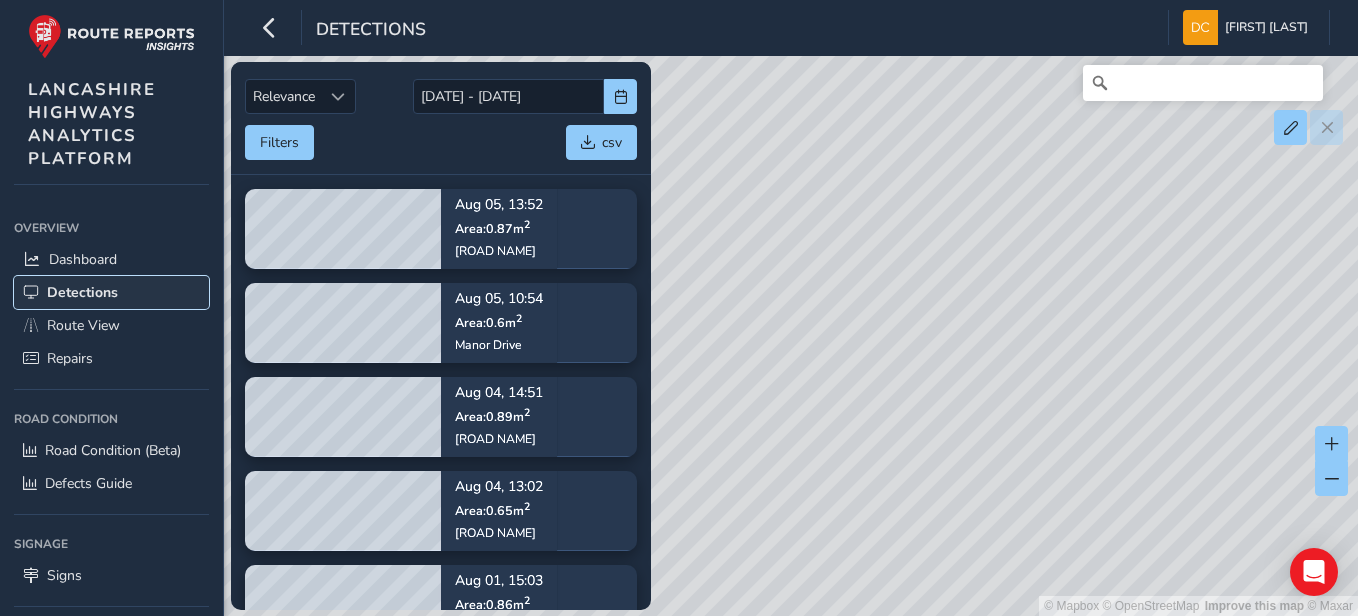 click on "Detections" at bounding box center (82, 292) 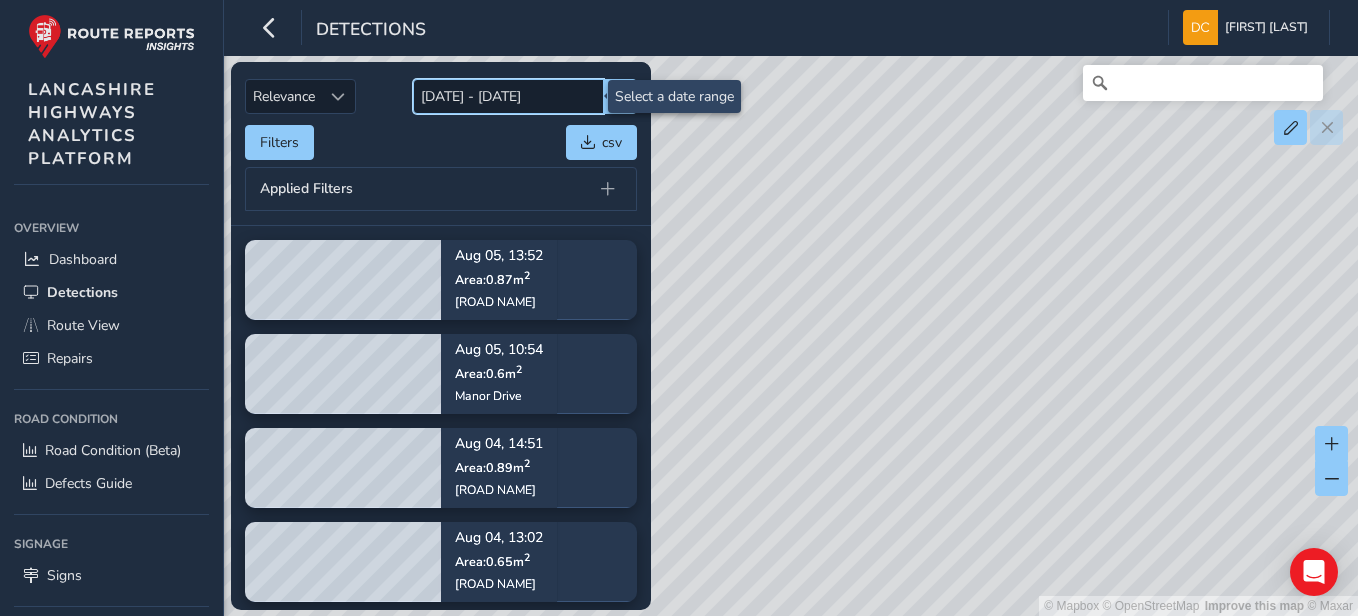 click on "[DATE] - [DATE]" at bounding box center [508, 96] 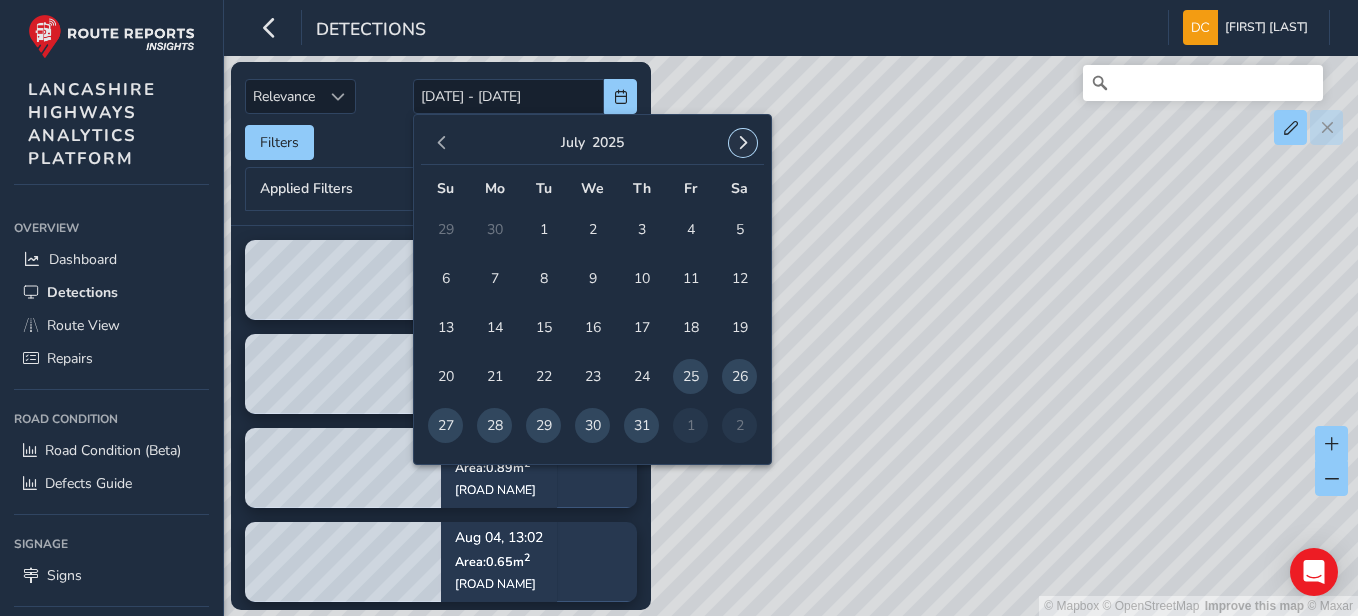 click at bounding box center [743, 143] 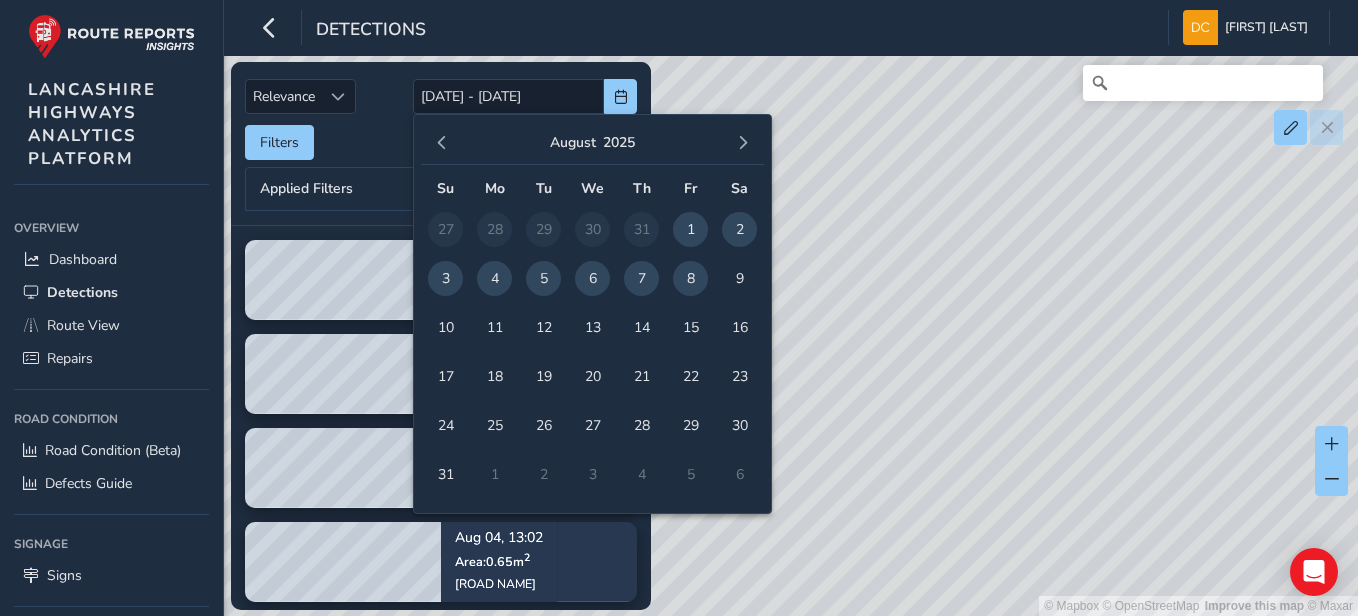 click on "8" at bounding box center [690, 278] 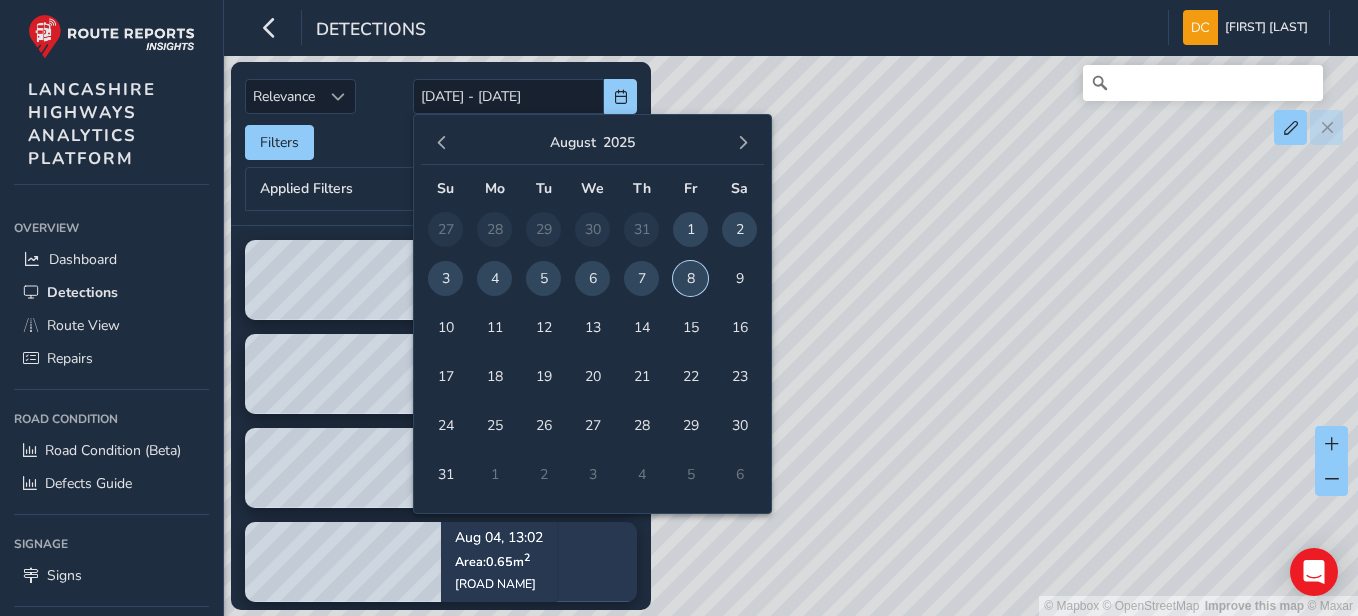 type on "[DATE]" 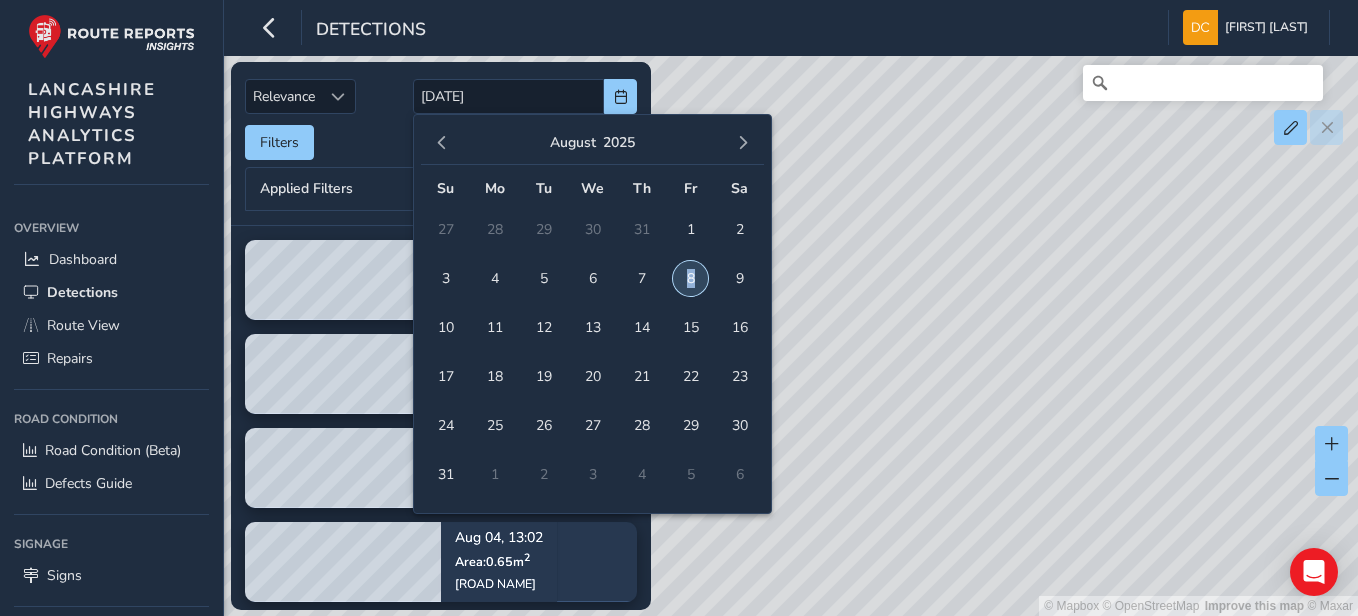 click on "8" at bounding box center [690, 278] 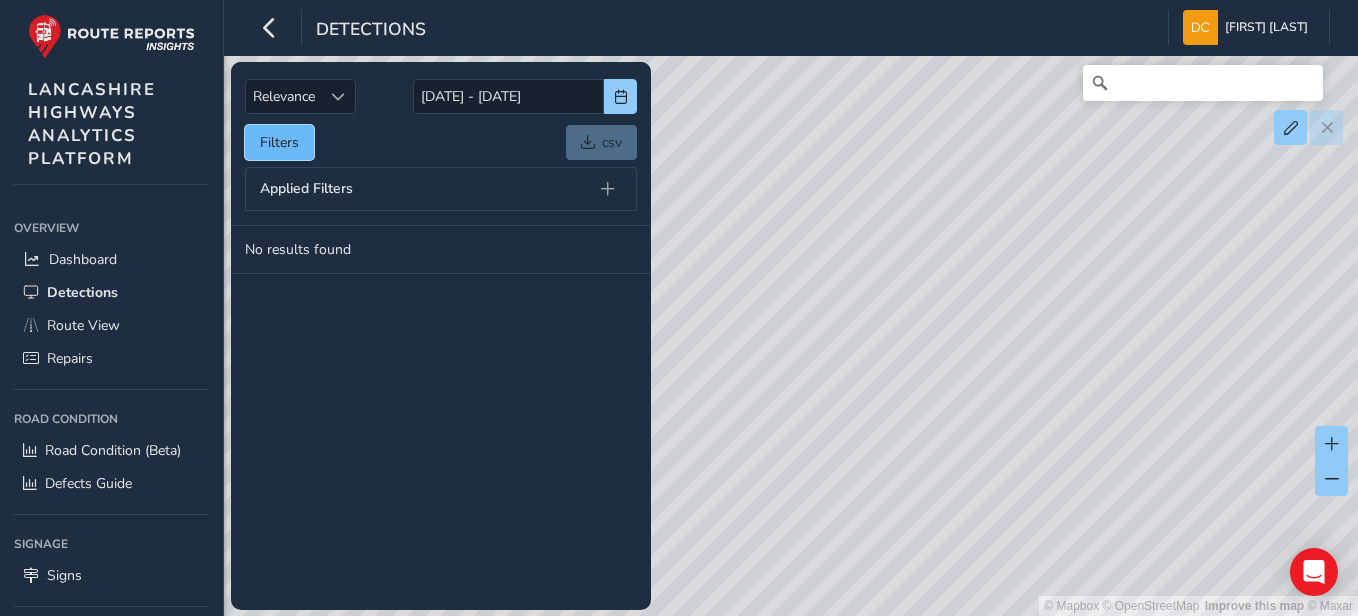 click on "Filters" at bounding box center [279, 142] 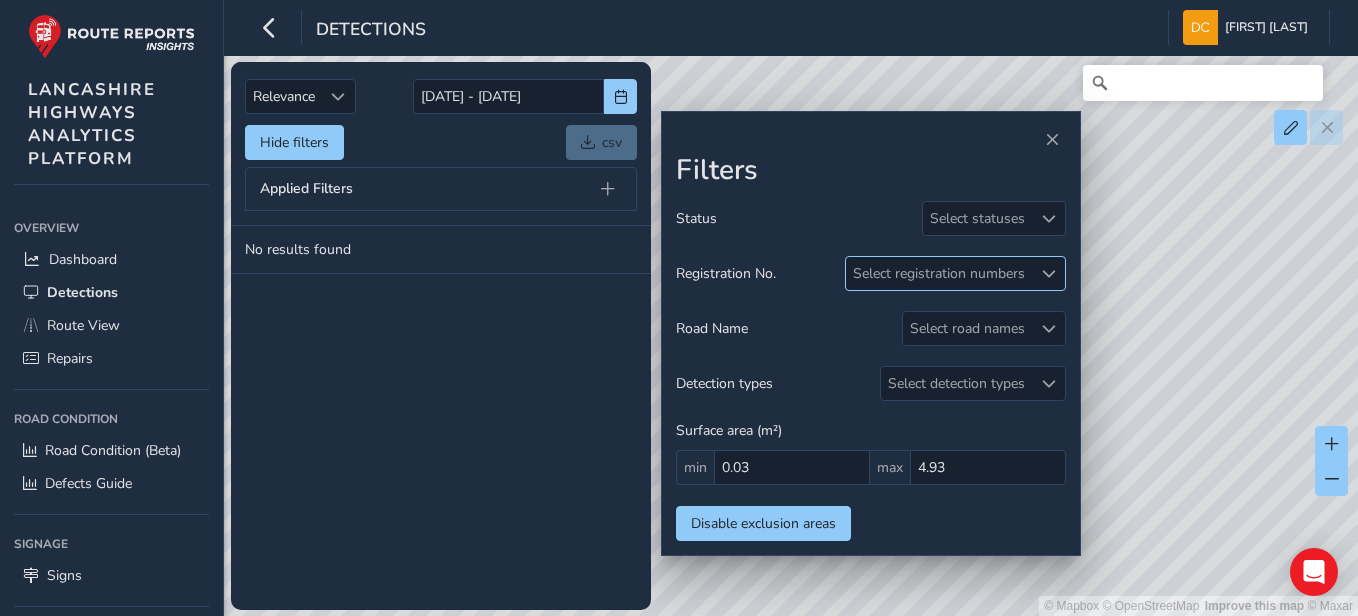 click on "Select registration numbers" at bounding box center [939, 273] 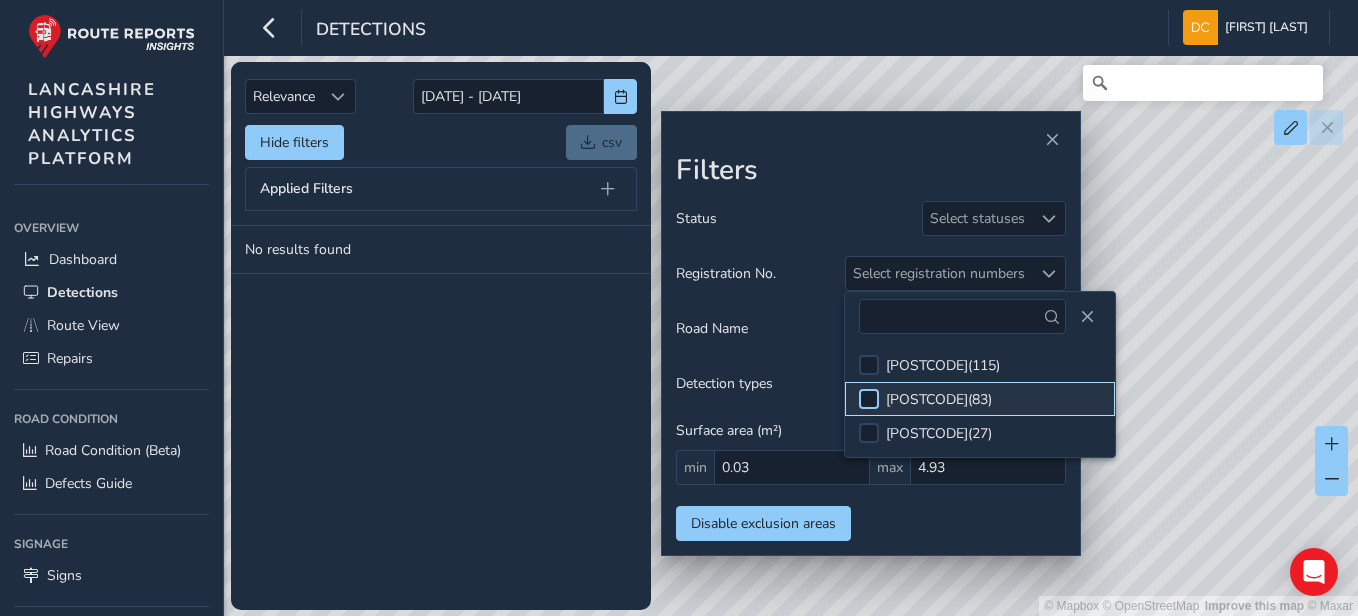 click at bounding box center [869, 399] 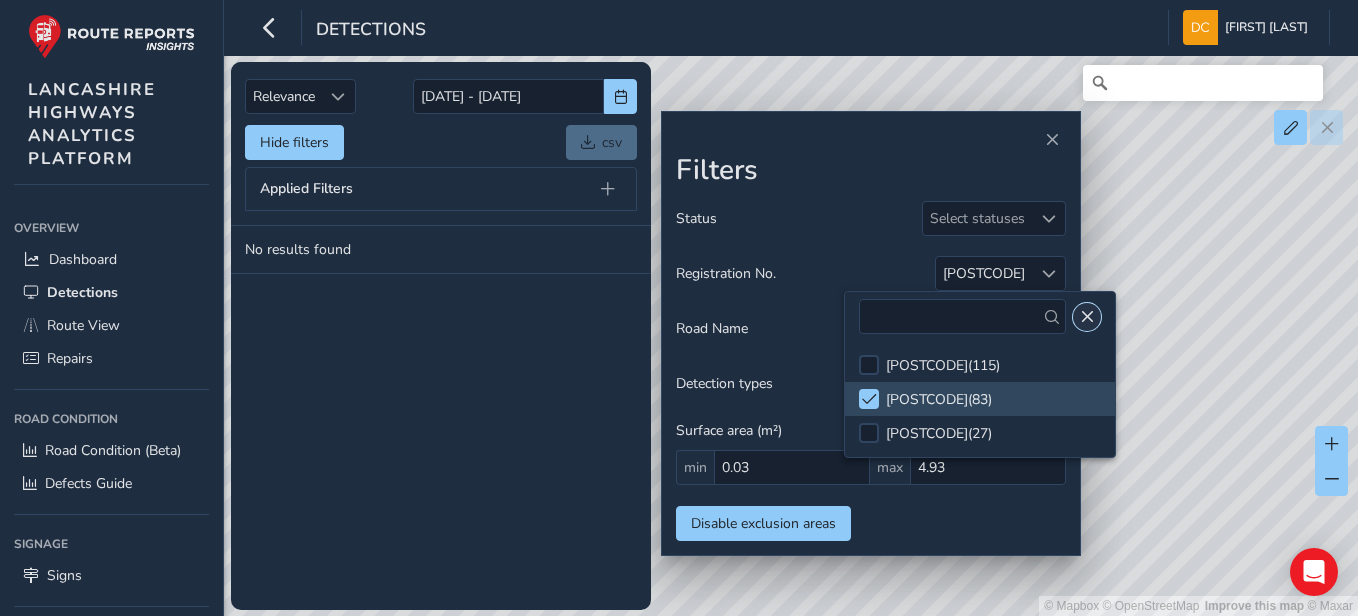 click at bounding box center [1087, 317] 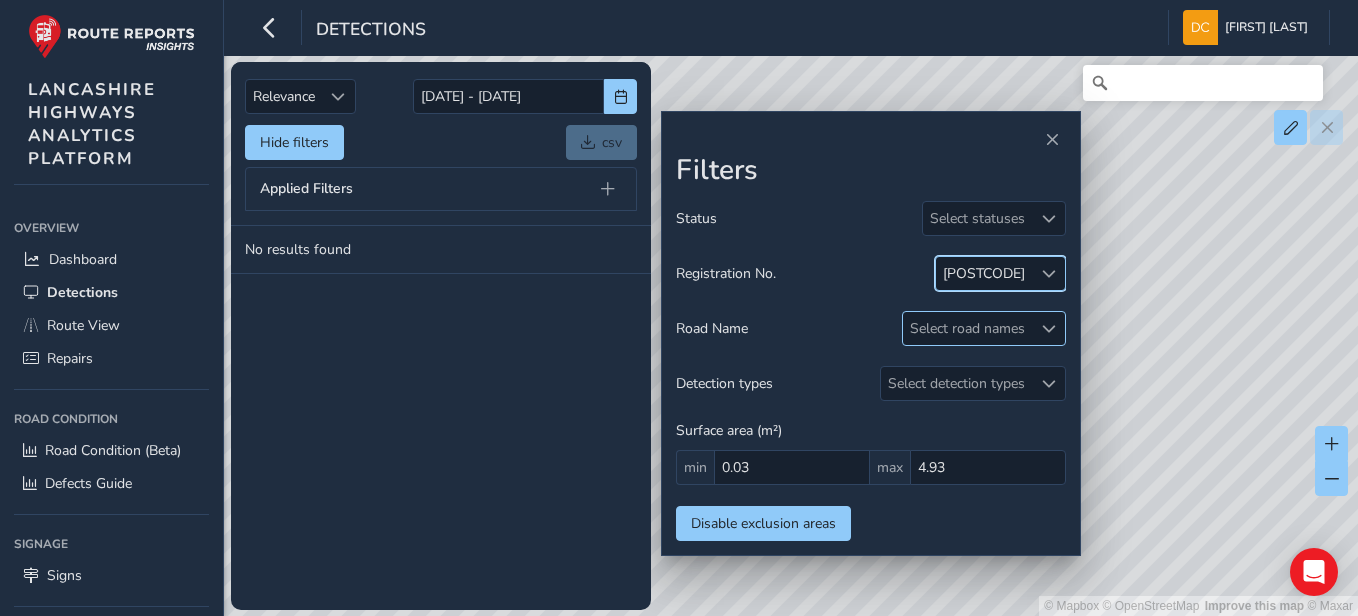 click at bounding box center (1049, 329) 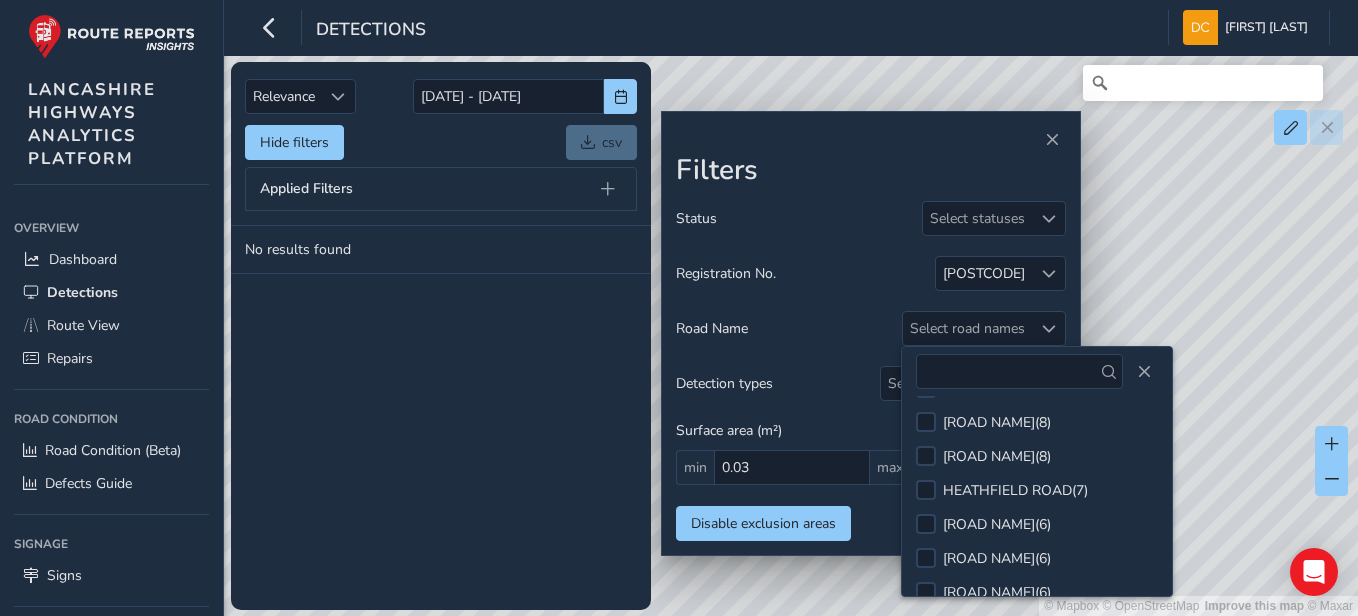scroll, scrollTop: 200, scrollLeft: 0, axis: vertical 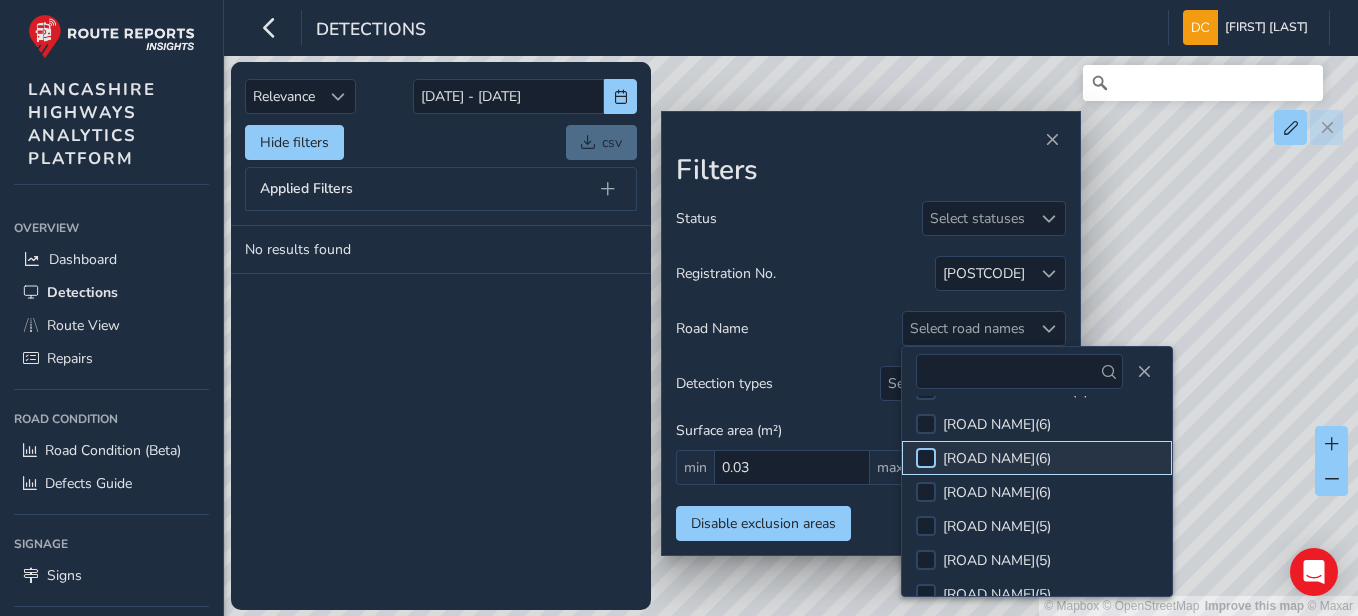 click at bounding box center [926, 458] 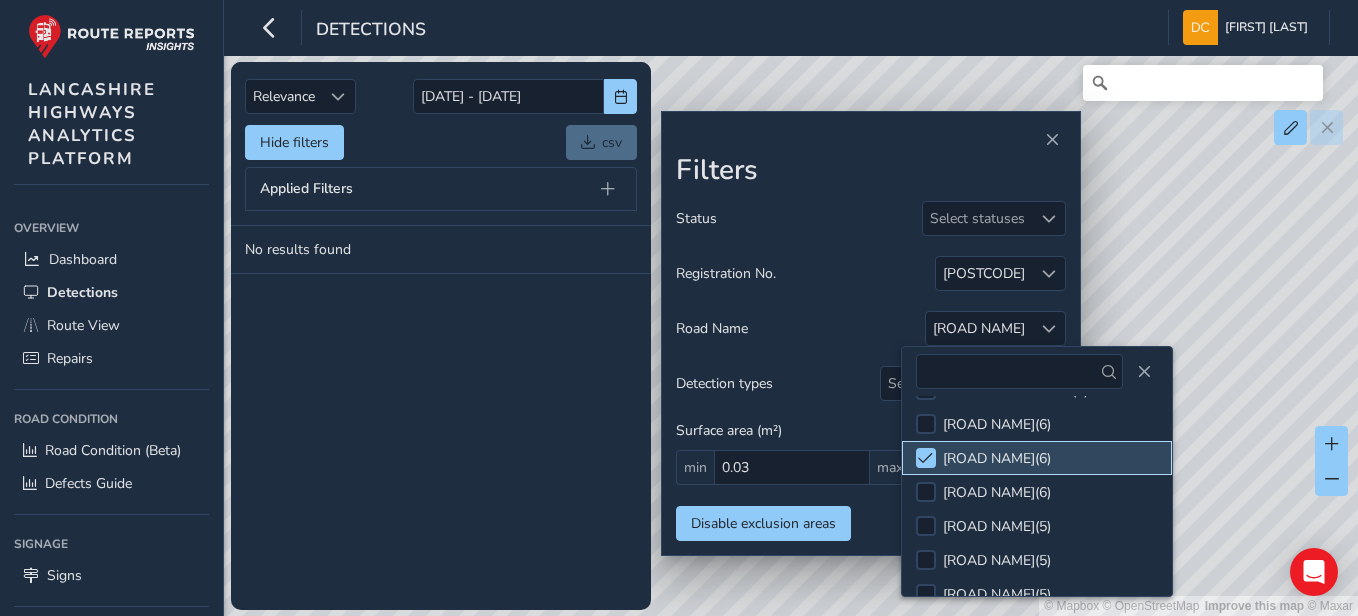 click on "[ROAD NAME]  ( 6 )" at bounding box center (997, 458) 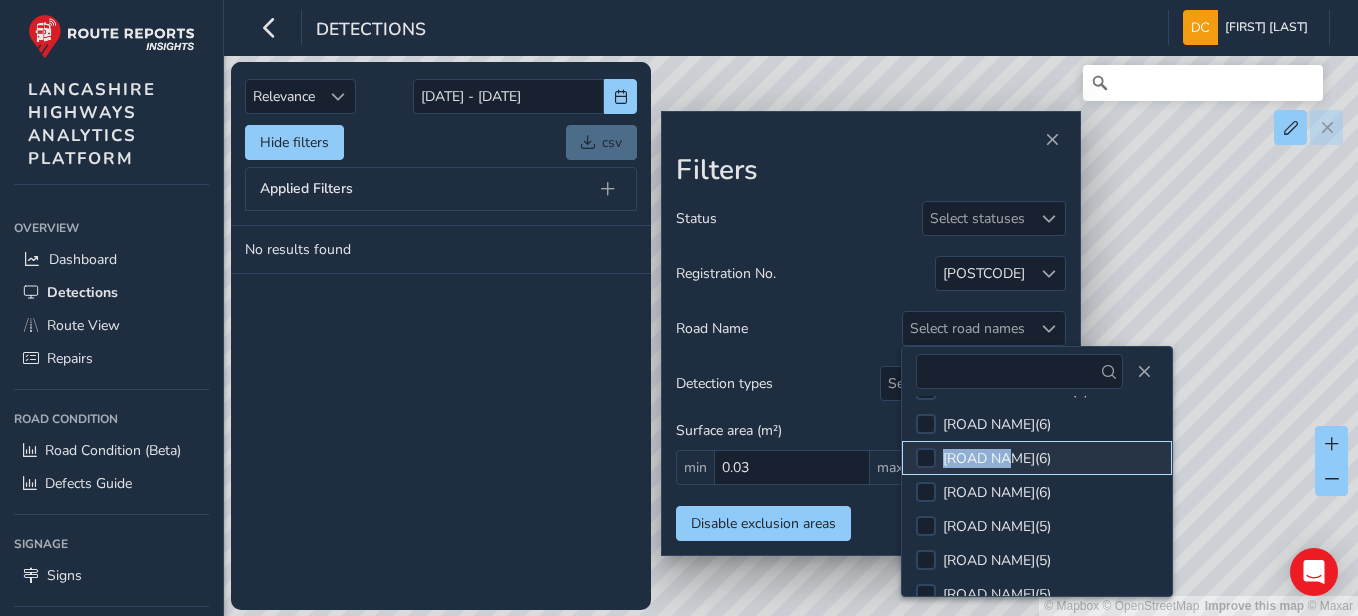 click on "[ROAD NAME]  ( 6 )" at bounding box center (997, 458) 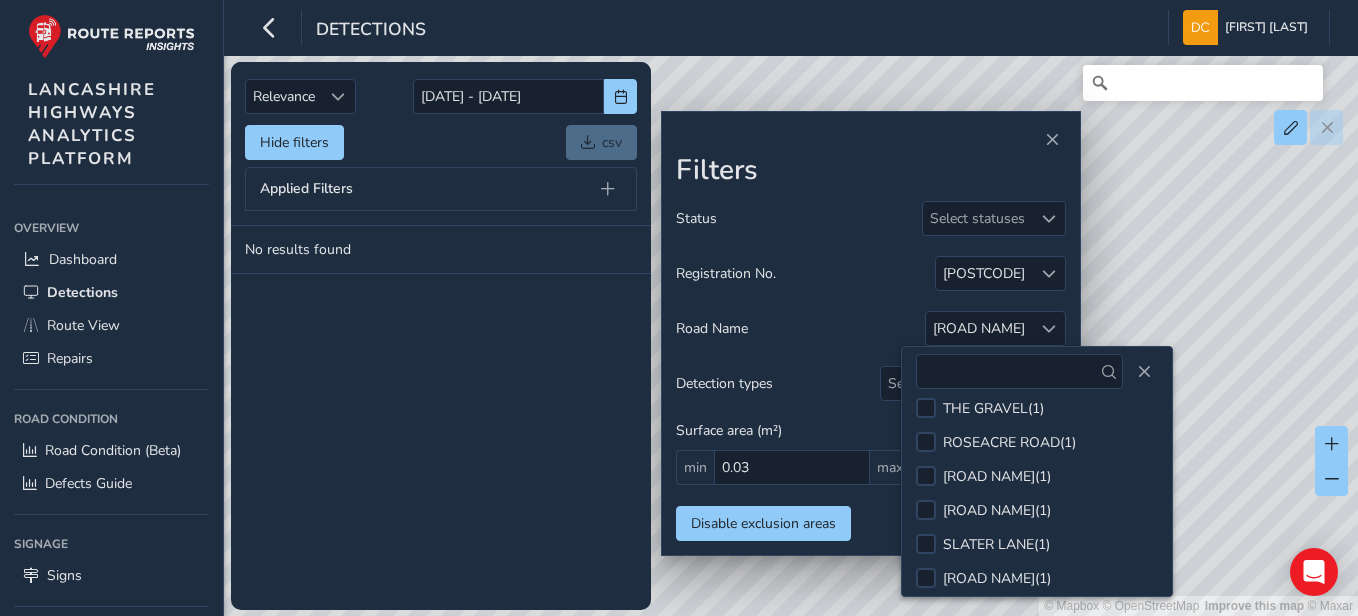 scroll, scrollTop: 2876, scrollLeft: 0, axis: vertical 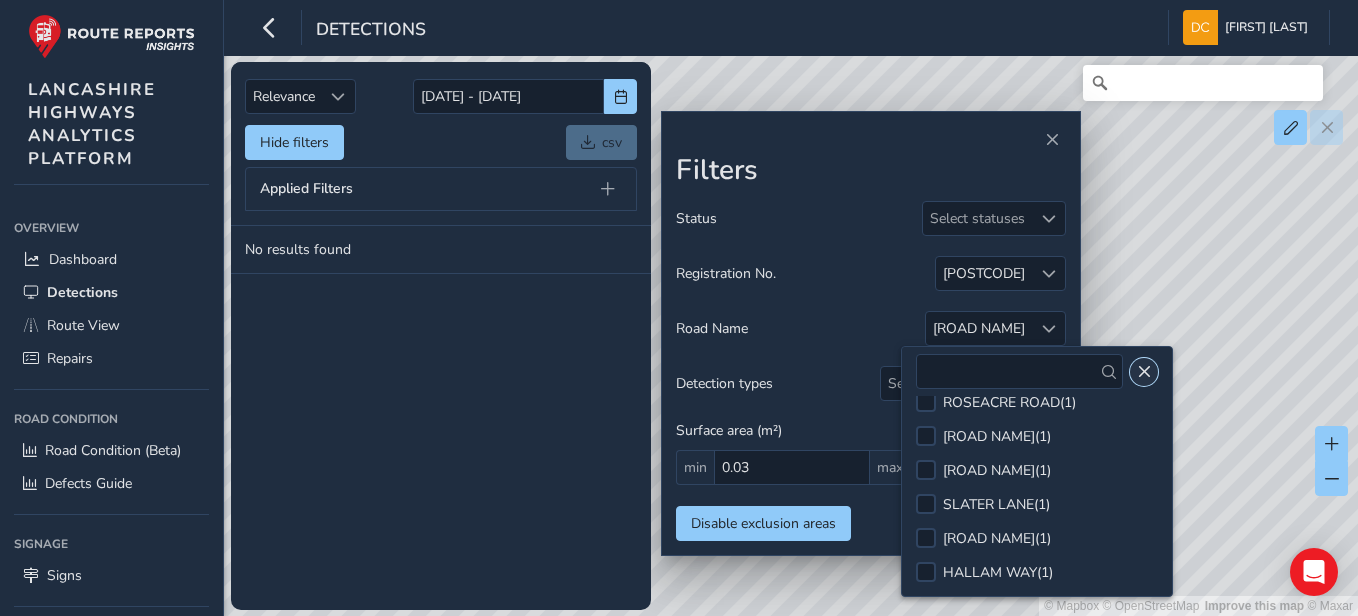 click at bounding box center (1144, 372) 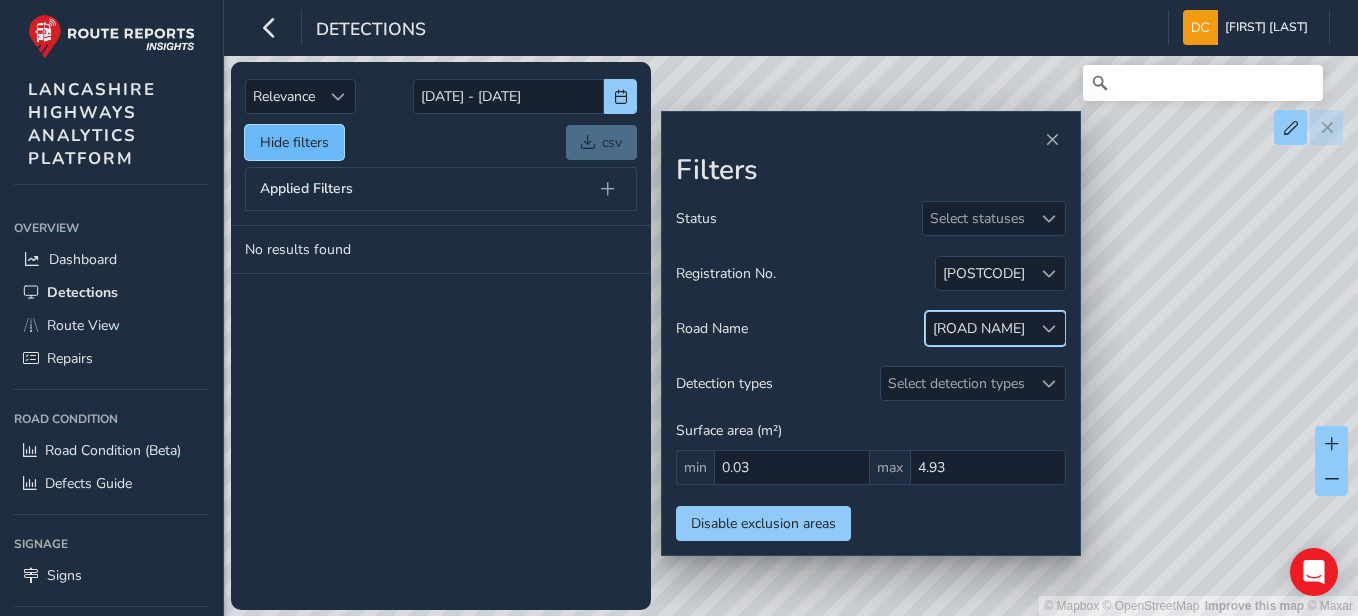 click on "Hide filters" at bounding box center [294, 142] 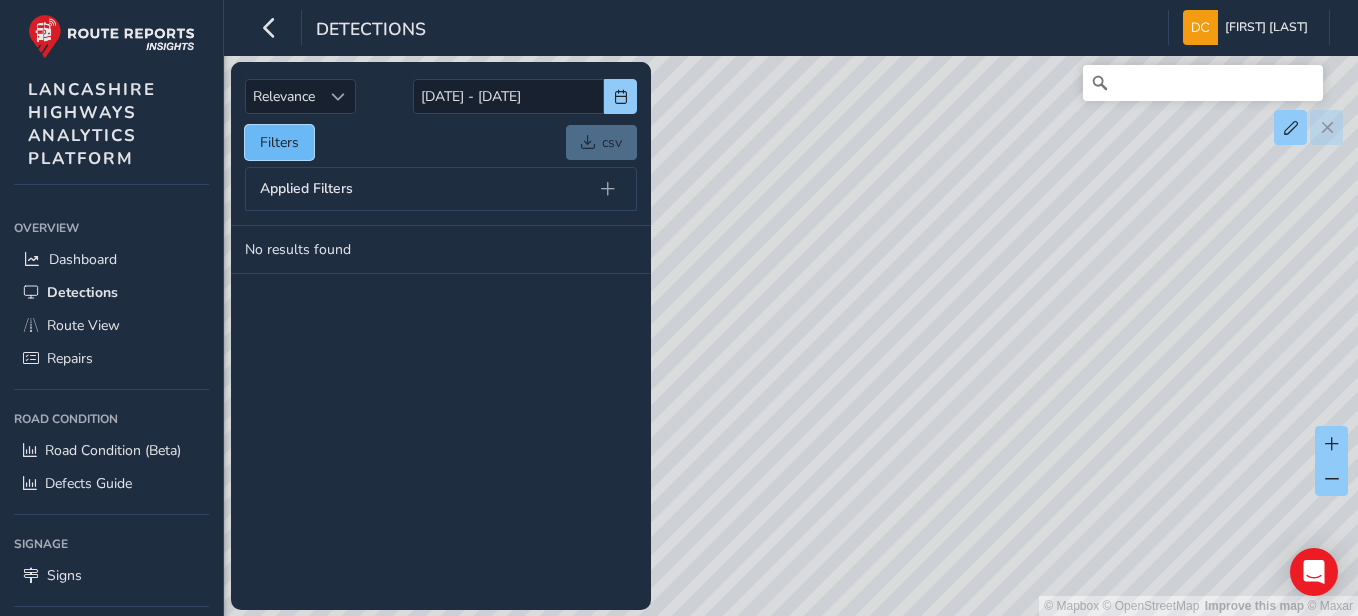 click on "Filters" at bounding box center [279, 142] 